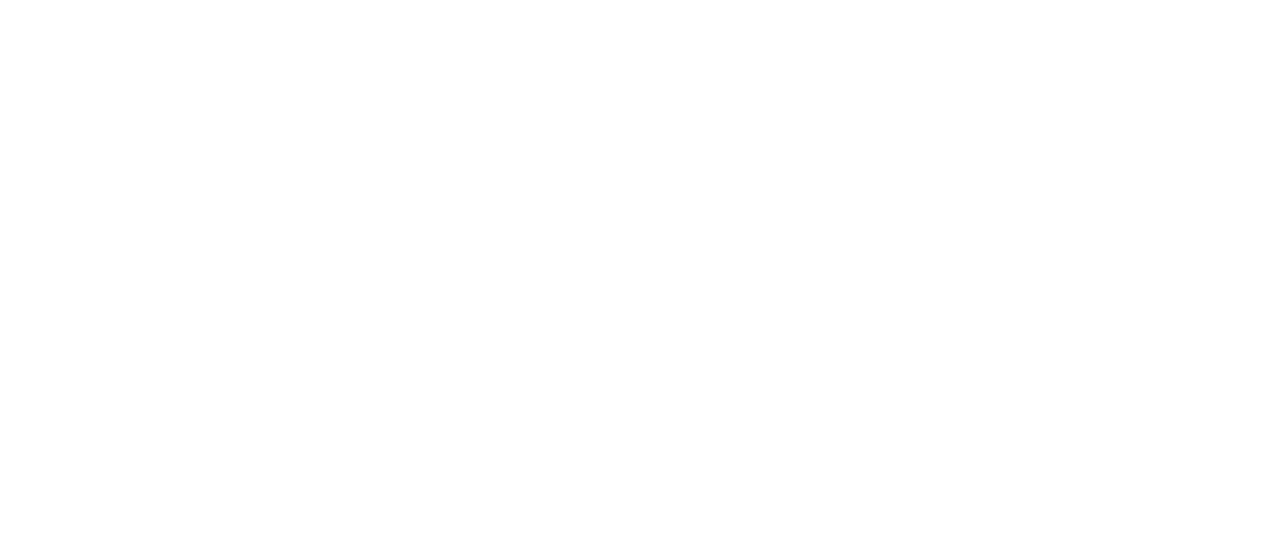 scroll, scrollTop: 0, scrollLeft: 0, axis: both 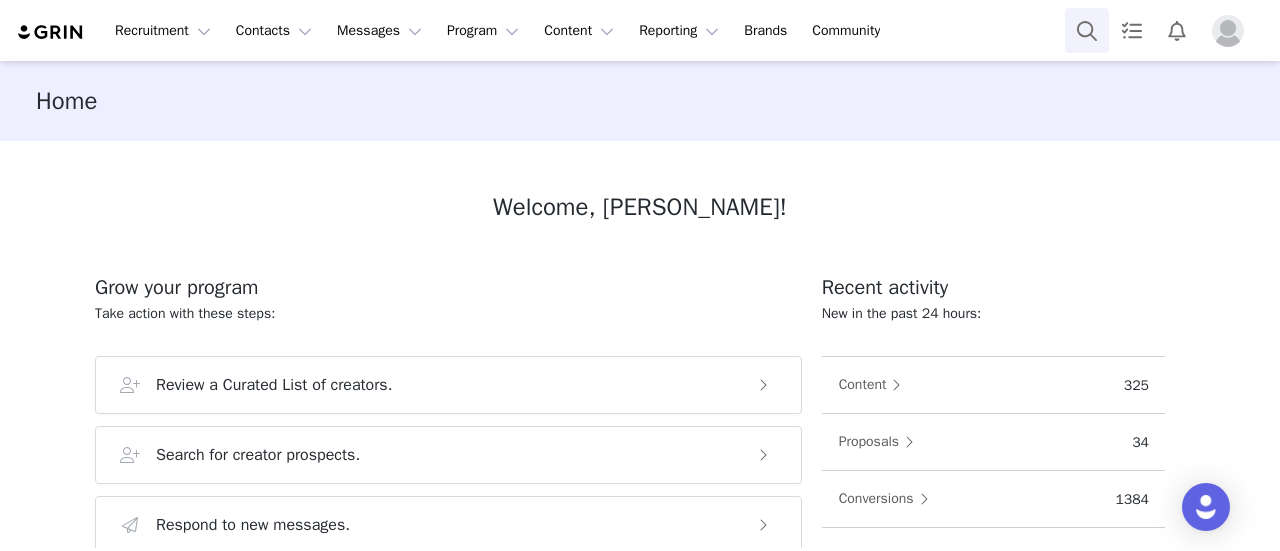 click at bounding box center (1087, 30) 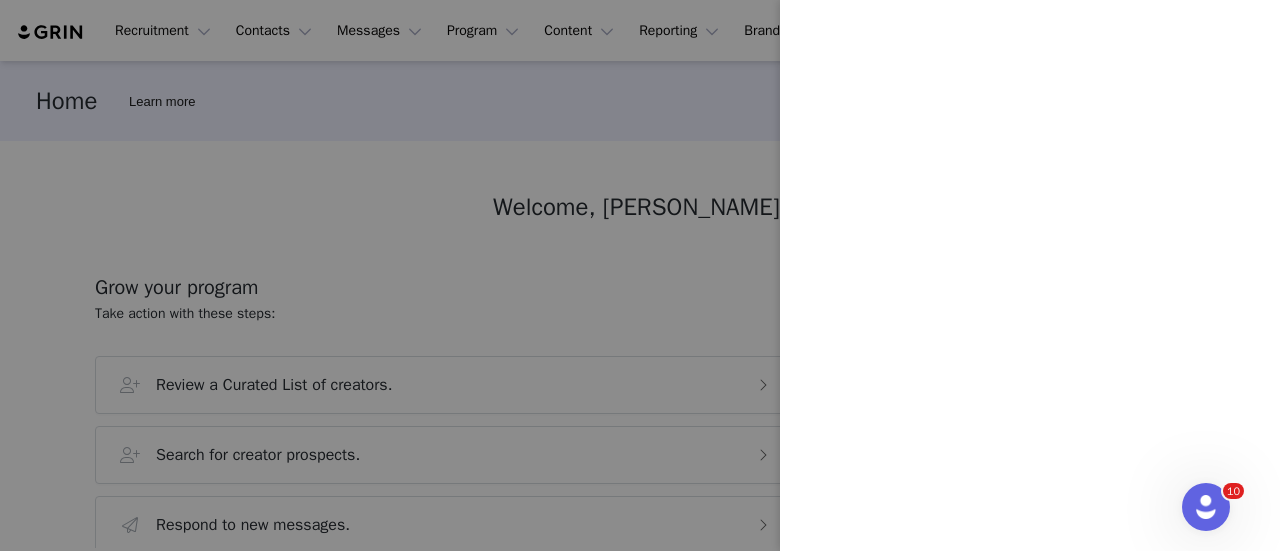 scroll, scrollTop: 0, scrollLeft: 0, axis: both 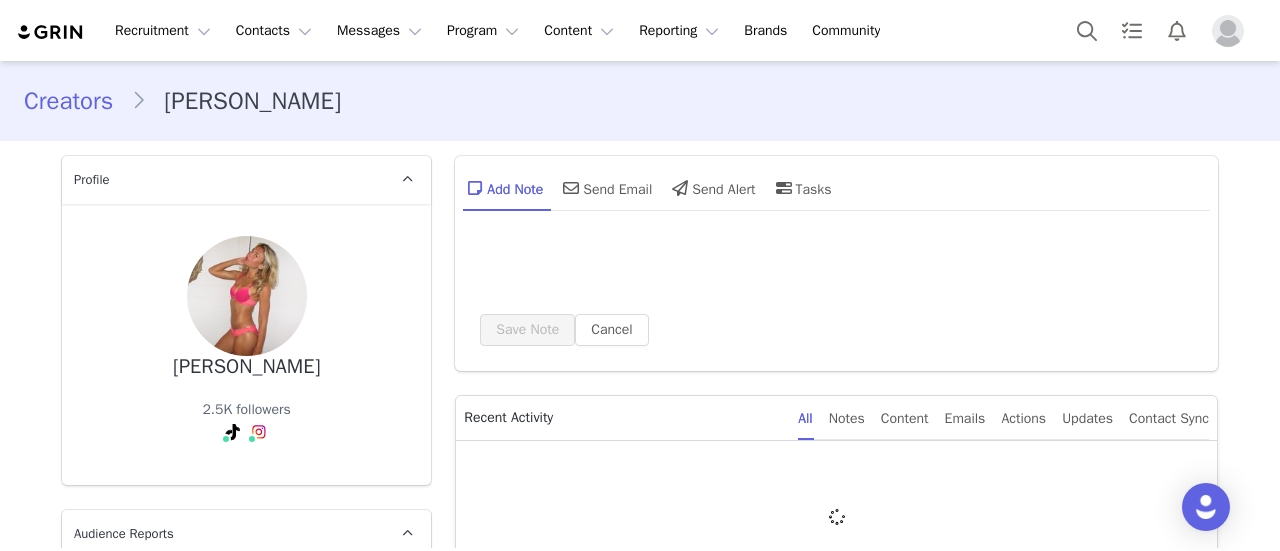 type on "+1 ([GEOGRAPHIC_DATA])" 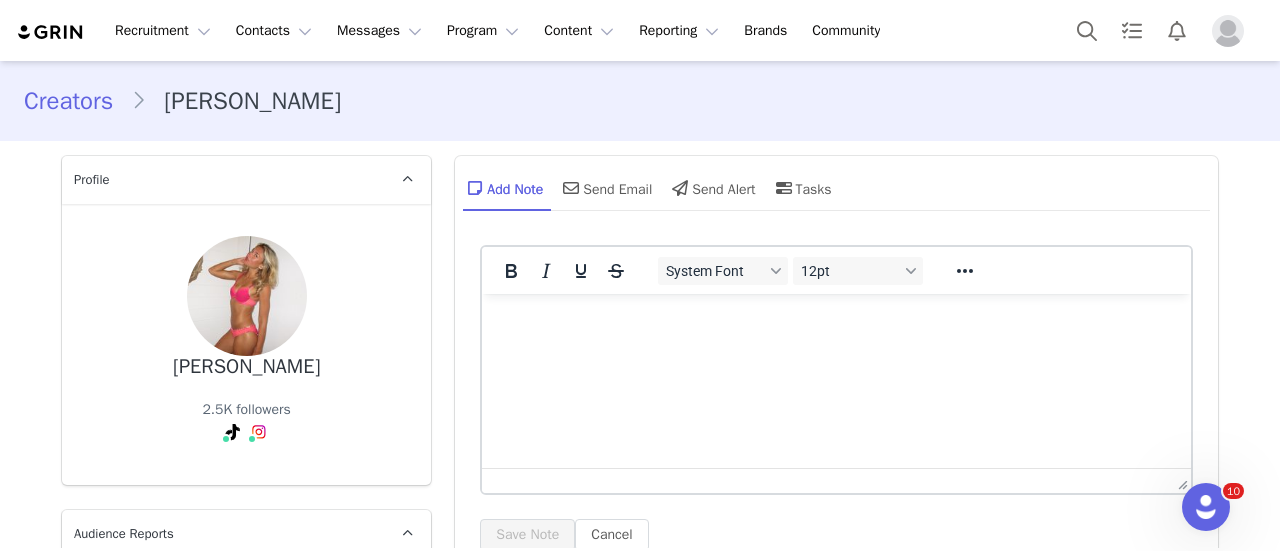 scroll, scrollTop: 0, scrollLeft: 0, axis: both 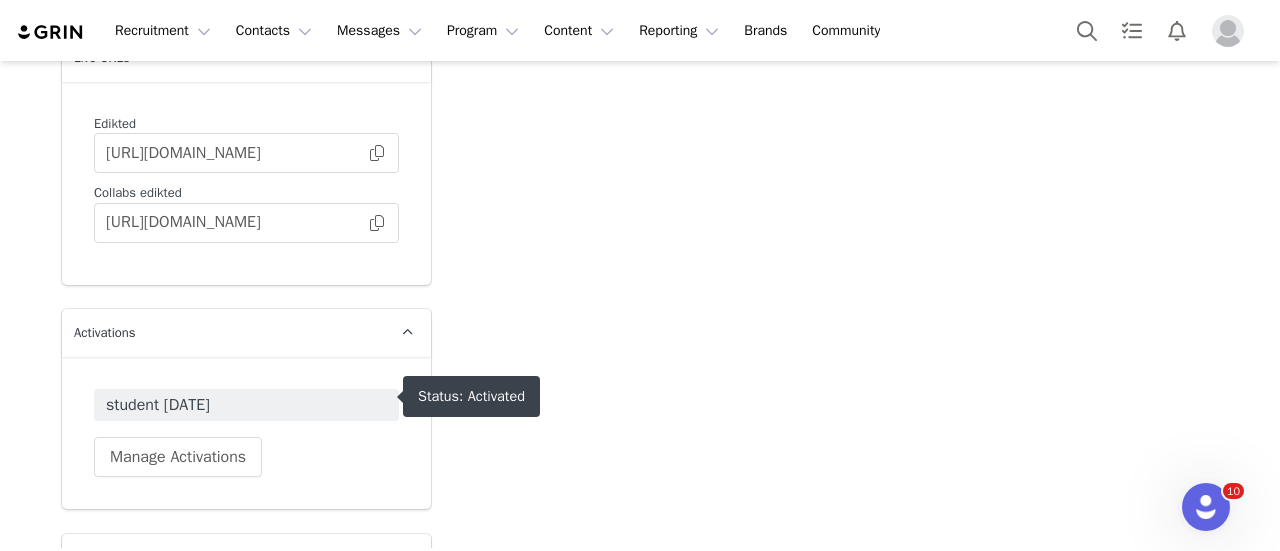click on "student [DATE]" at bounding box center (246, 405) 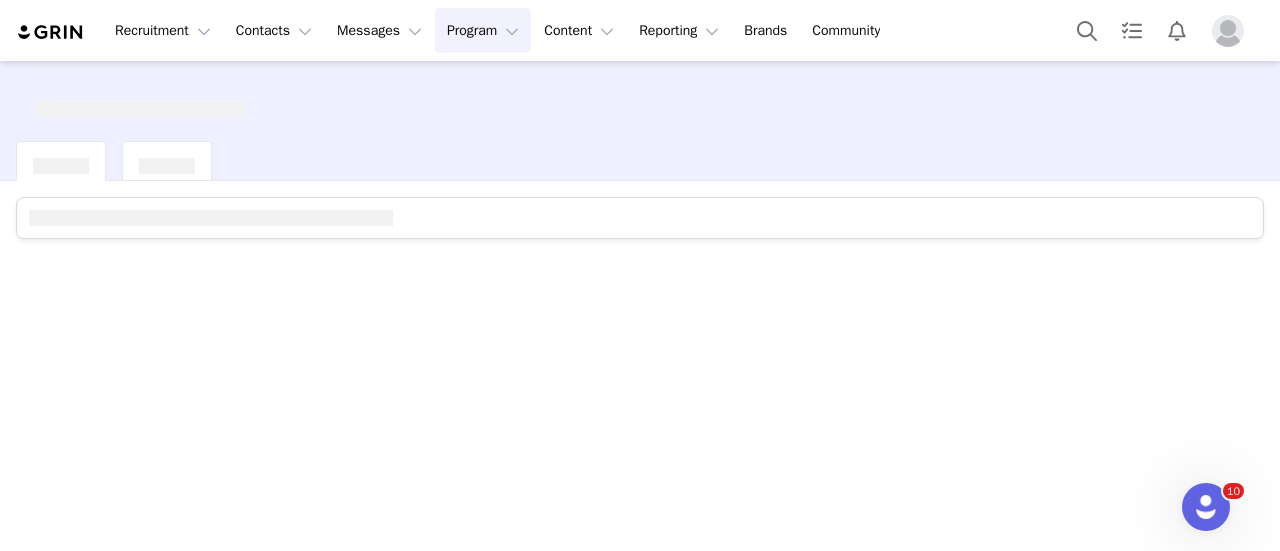 scroll, scrollTop: 0, scrollLeft: 0, axis: both 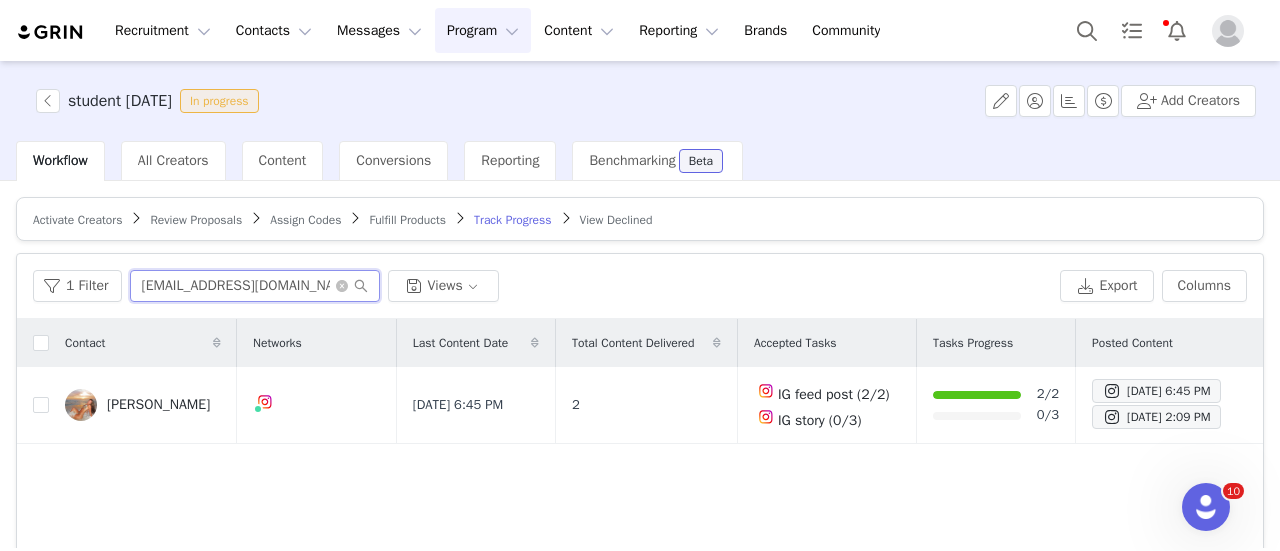 drag, startPoint x: 317, startPoint y: 282, endPoint x: 31, endPoint y: 269, distance: 286.2953 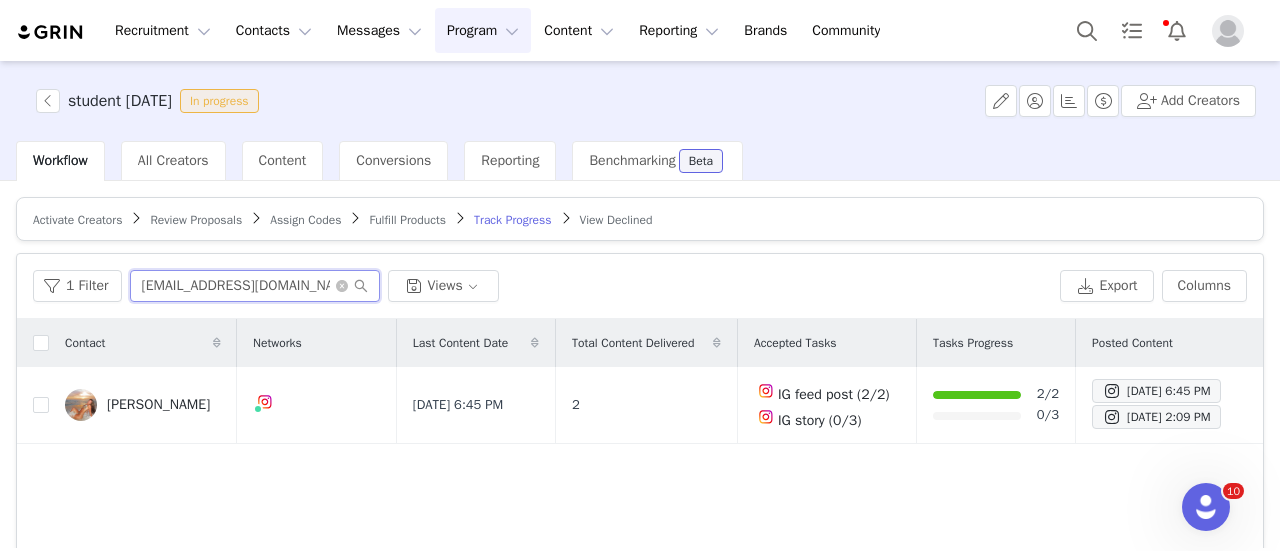 paste on "laurenmorano29" 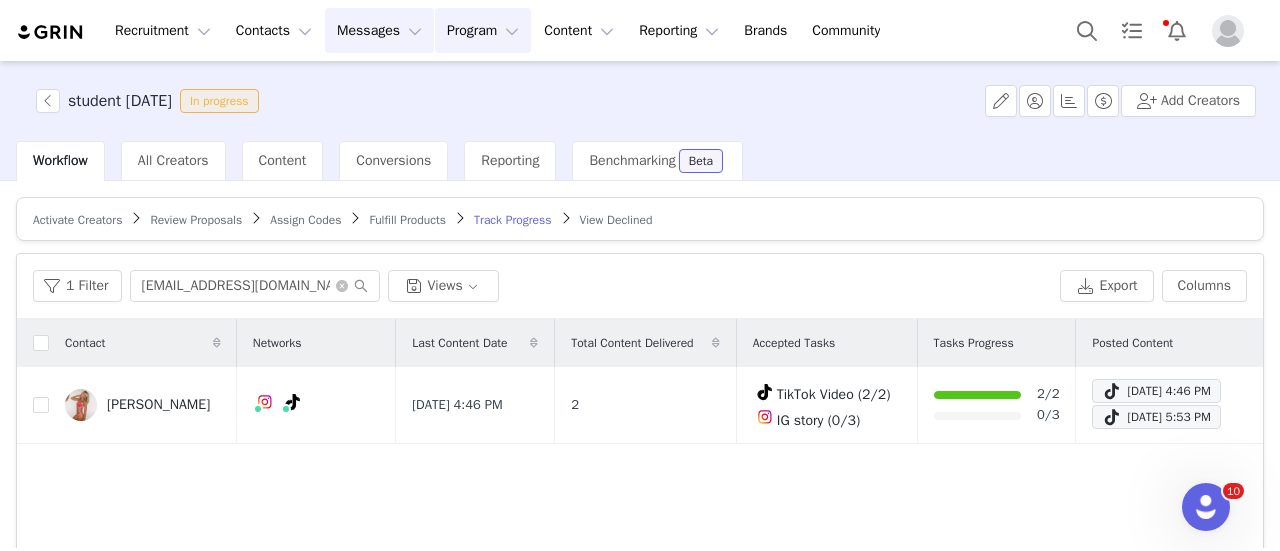 click on "Messages Messages" at bounding box center [379, 30] 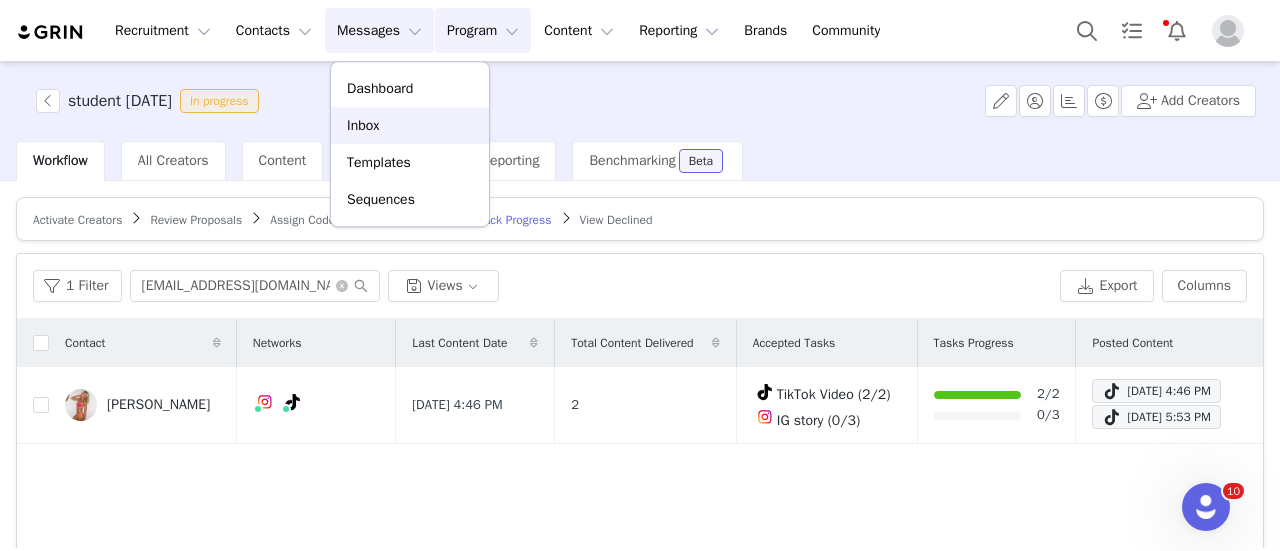 click on "Inbox" at bounding box center [363, 125] 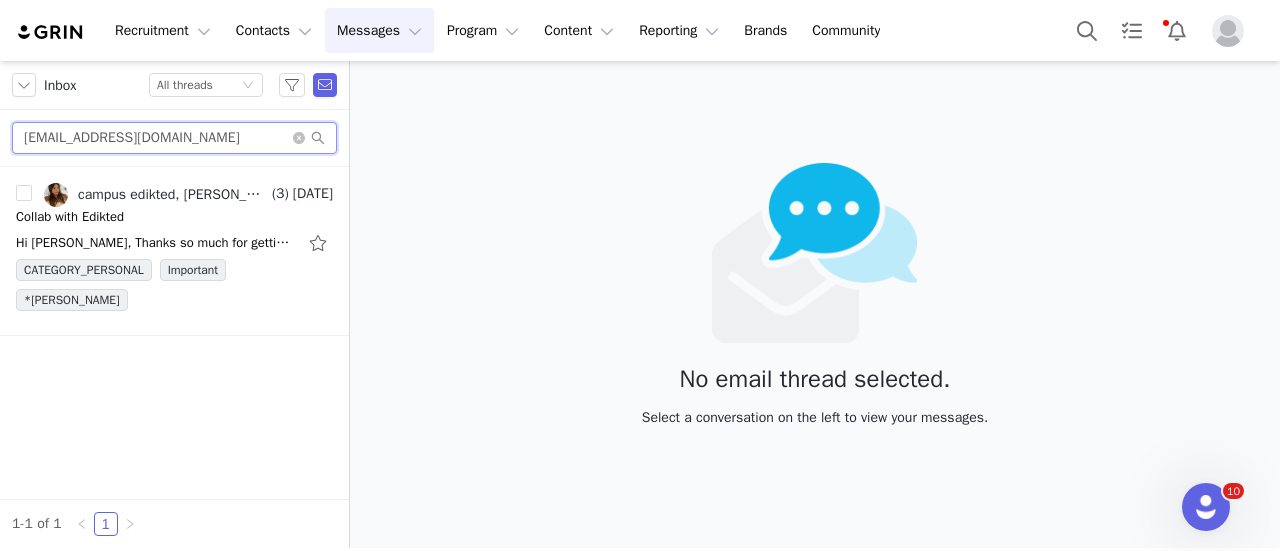 drag, startPoint x: 214, startPoint y: 141, endPoint x: 0, endPoint y: 119, distance: 215.12787 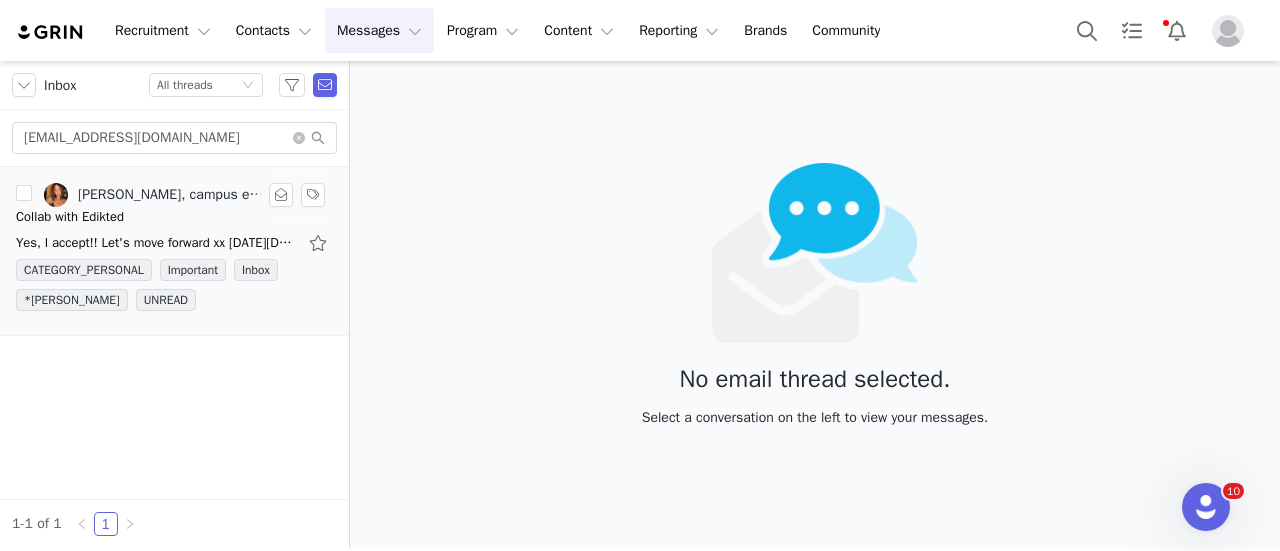 click on "Collab with Edikted" at bounding box center (70, 217) 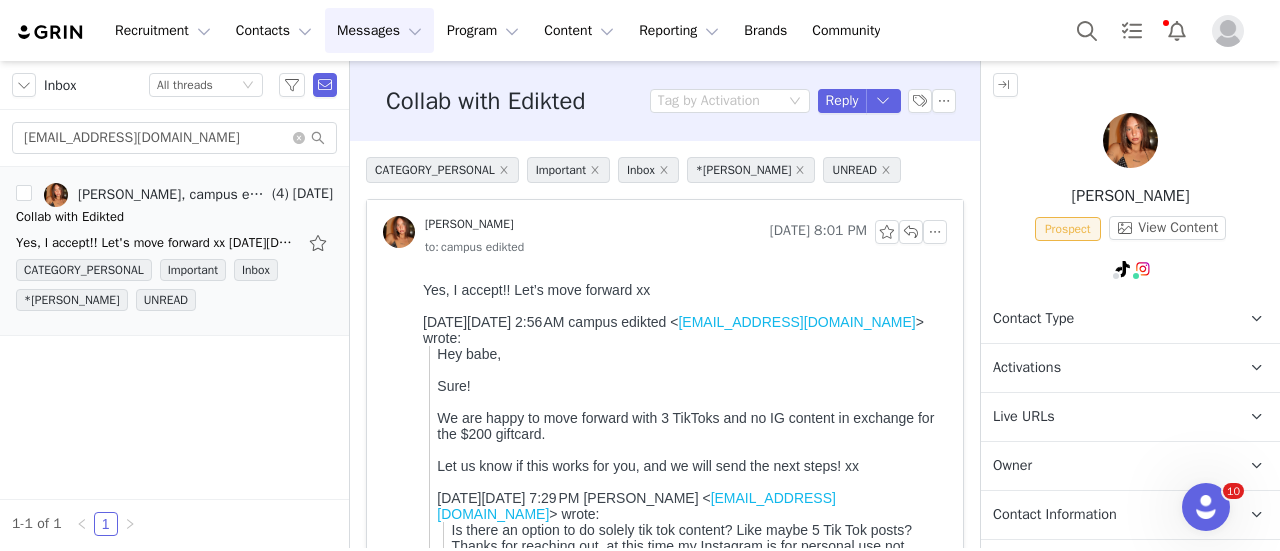 scroll, scrollTop: 0, scrollLeft: 0, axis: both 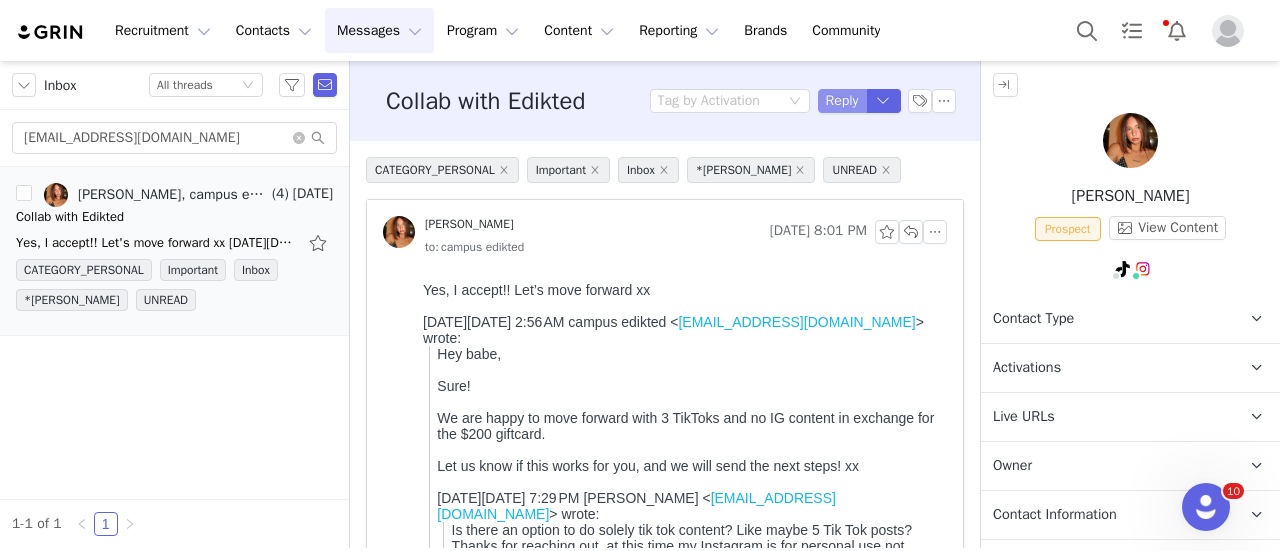 click on "Reply" at bounding box center (842, 101) 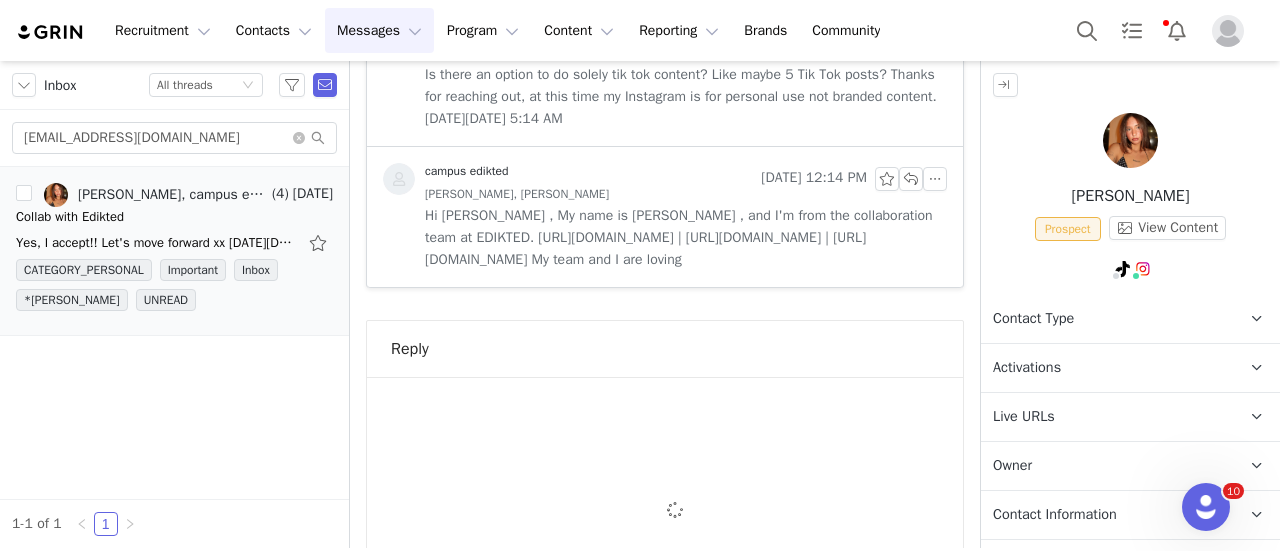 scroll, scrollTop: 1580, scrollLeft: 0, axis: vertical 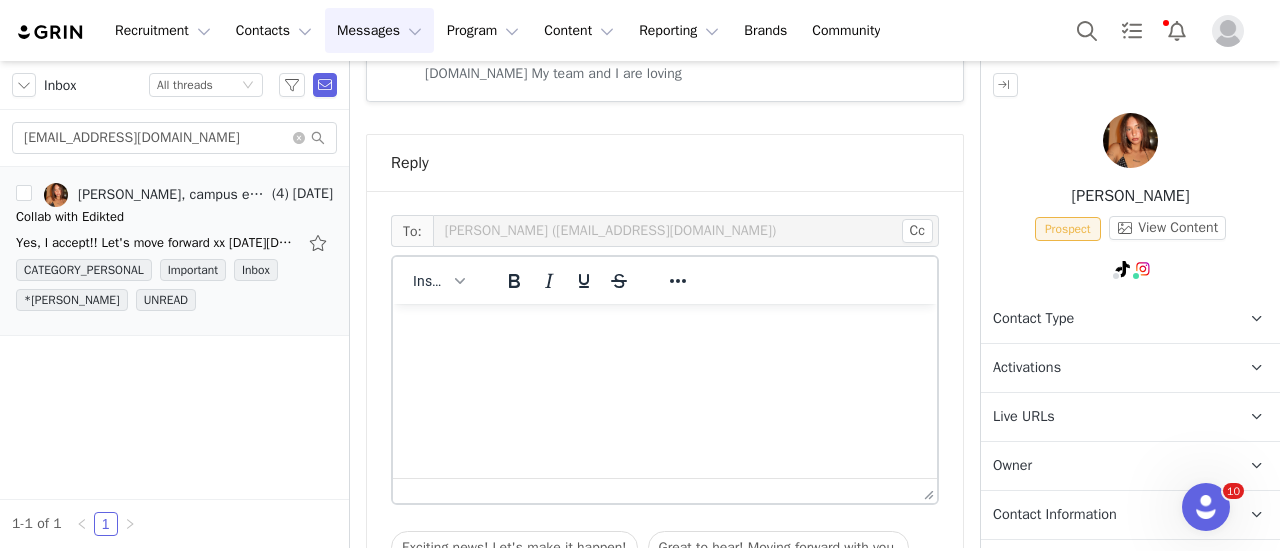 click on "Owner  The account user who owns the contact" at bounding box center (1106, 466) 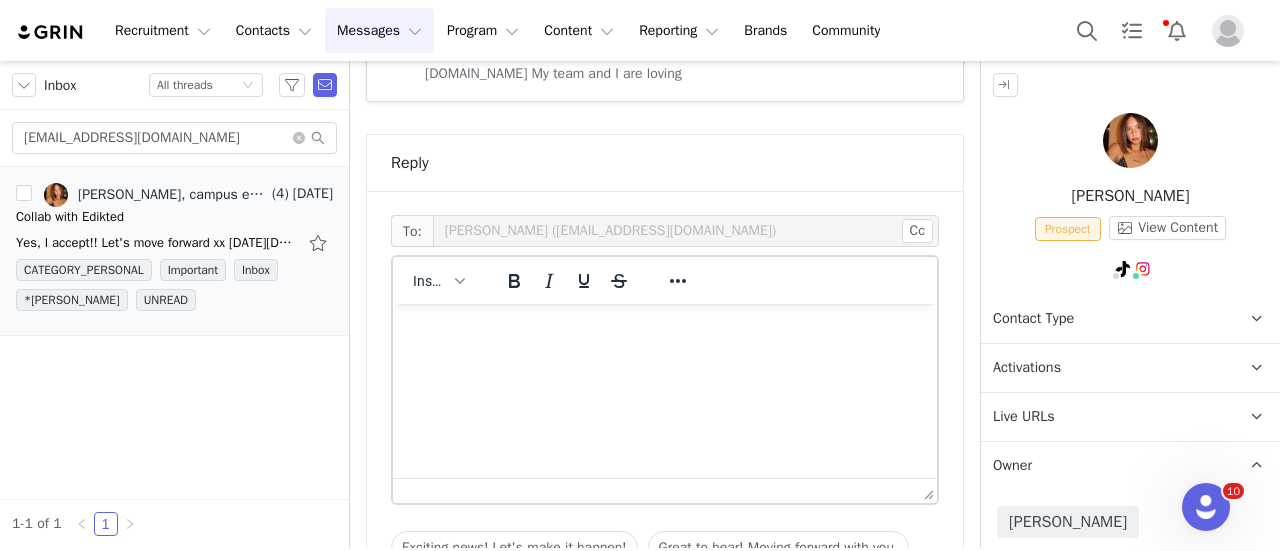 click on "Owner  The account user who owns the contact" at bounding box center (1106, 466) 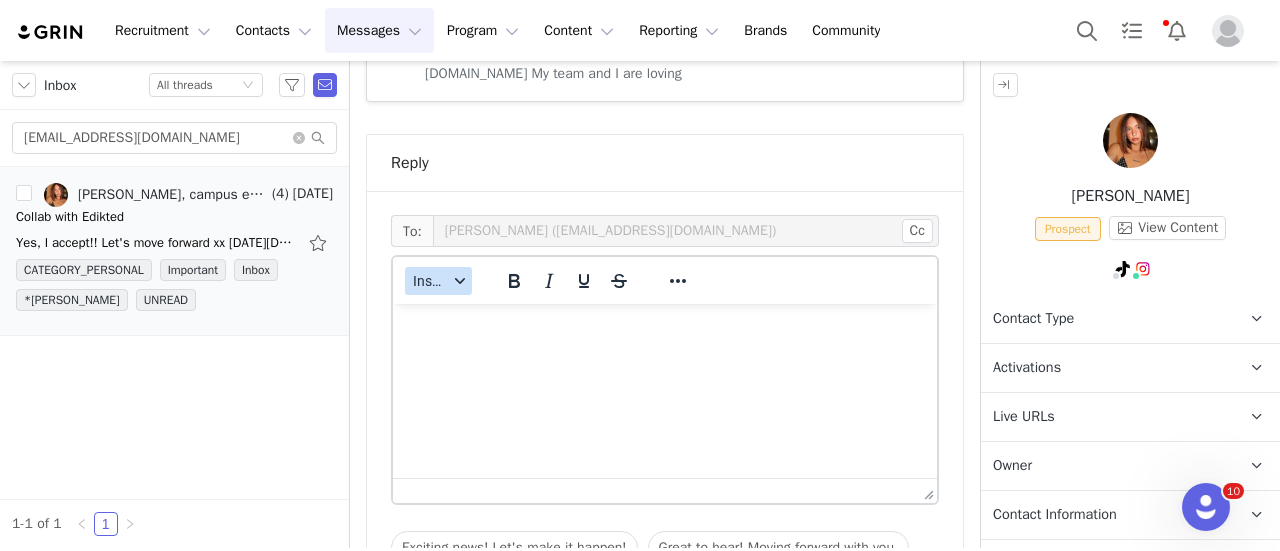 click on "Insert" at bounding box center (438, 281) 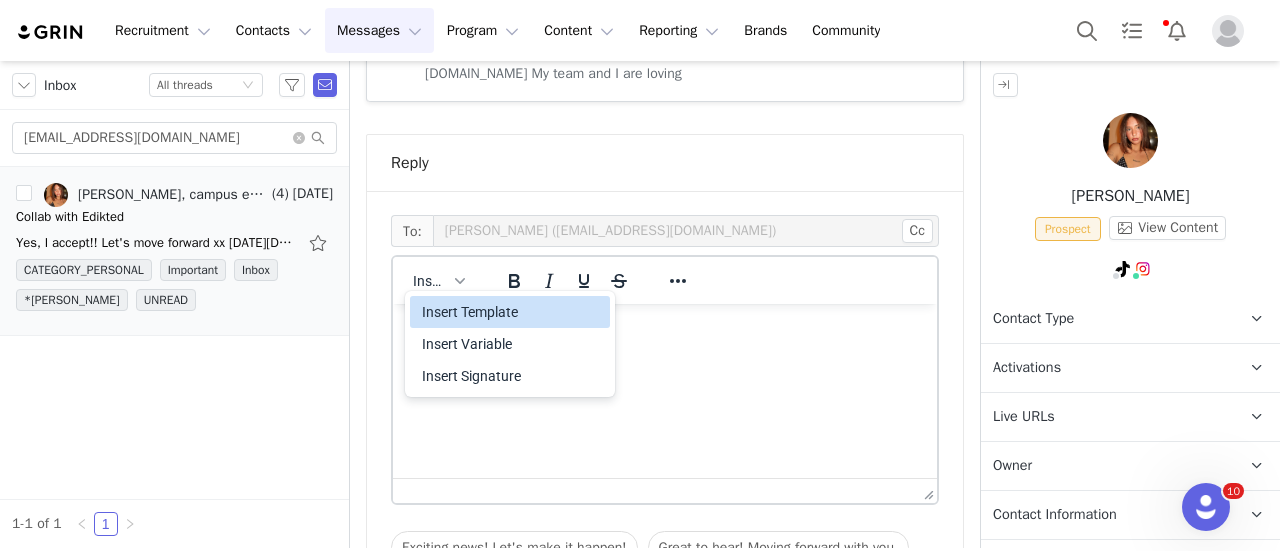 click on "Insert Template" at bounding box center (512, 312) 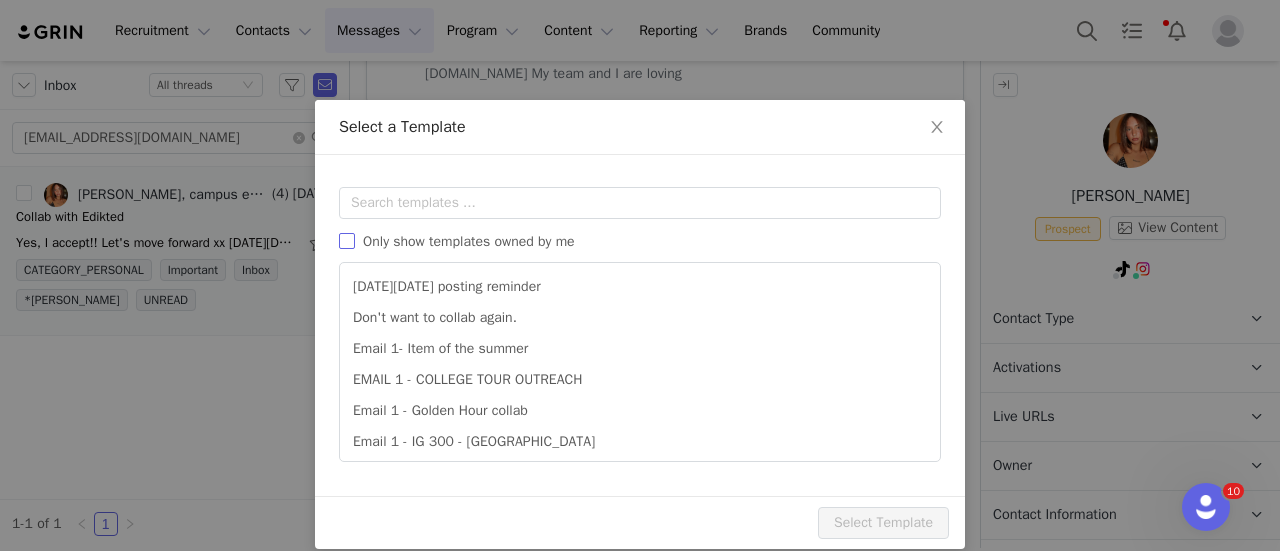 scroll, scrollTop: 0, scrollLeft: 0, axis: both 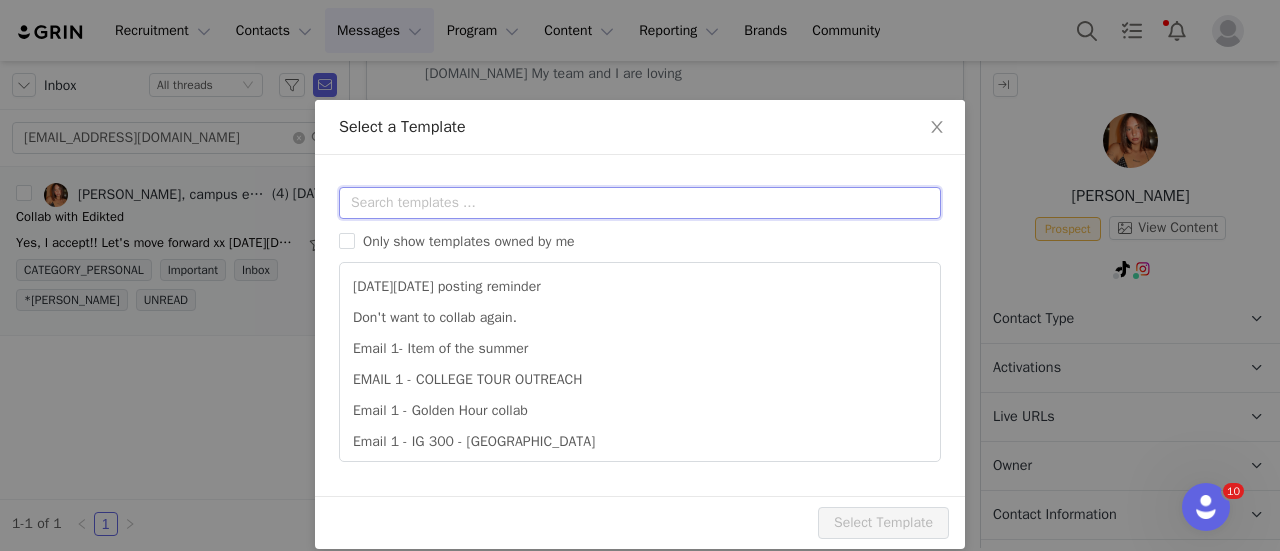 click at bounding box center [640, 203] 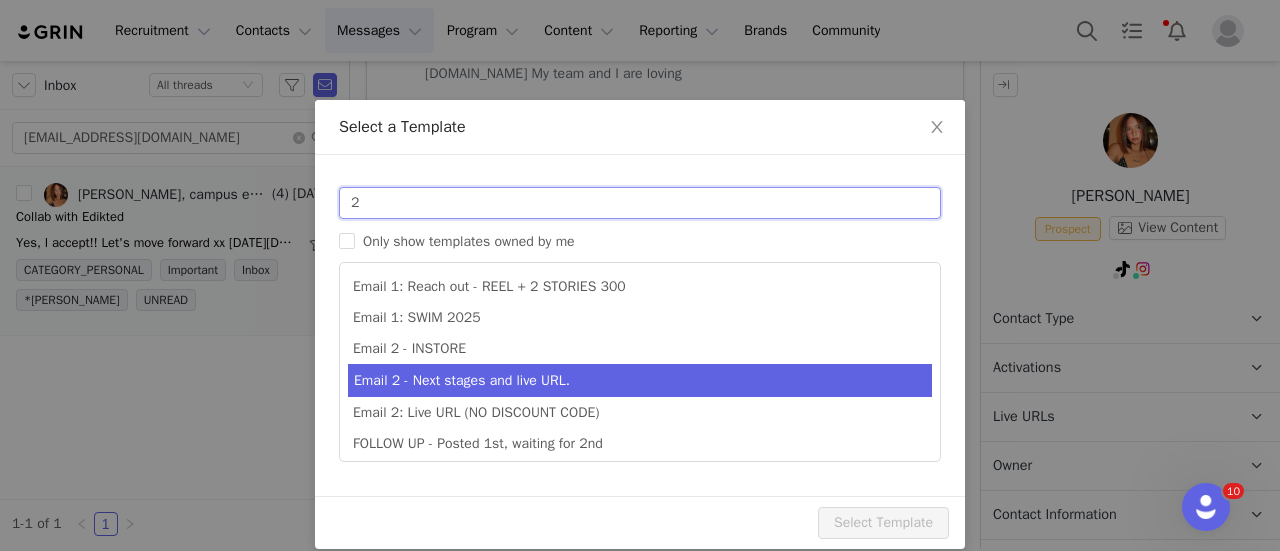 type on "2" 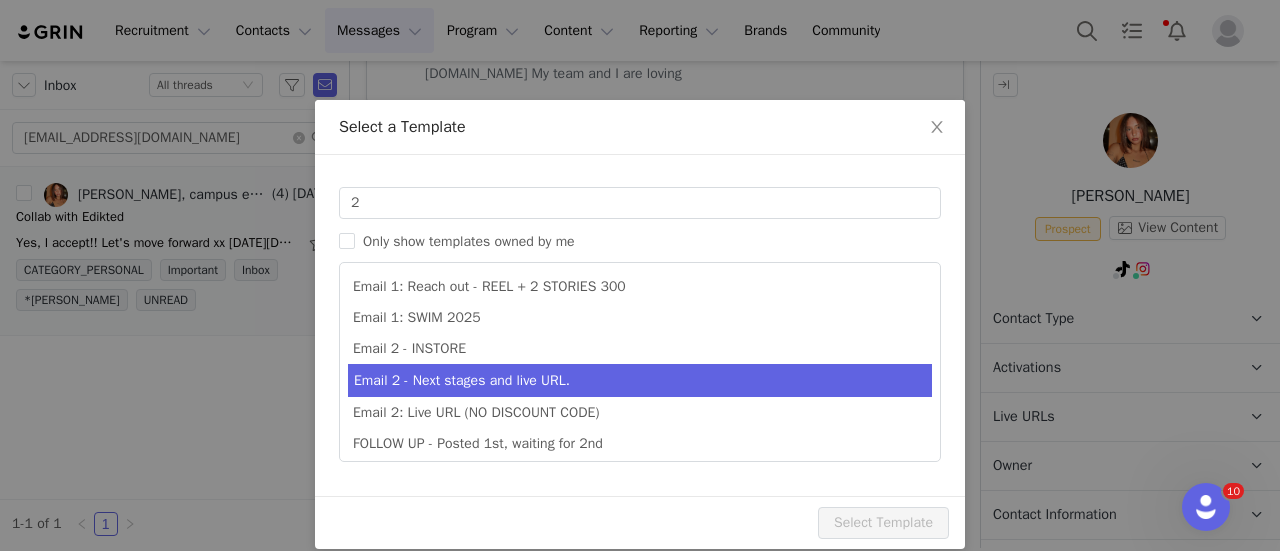 type on "Collab with Edikted" 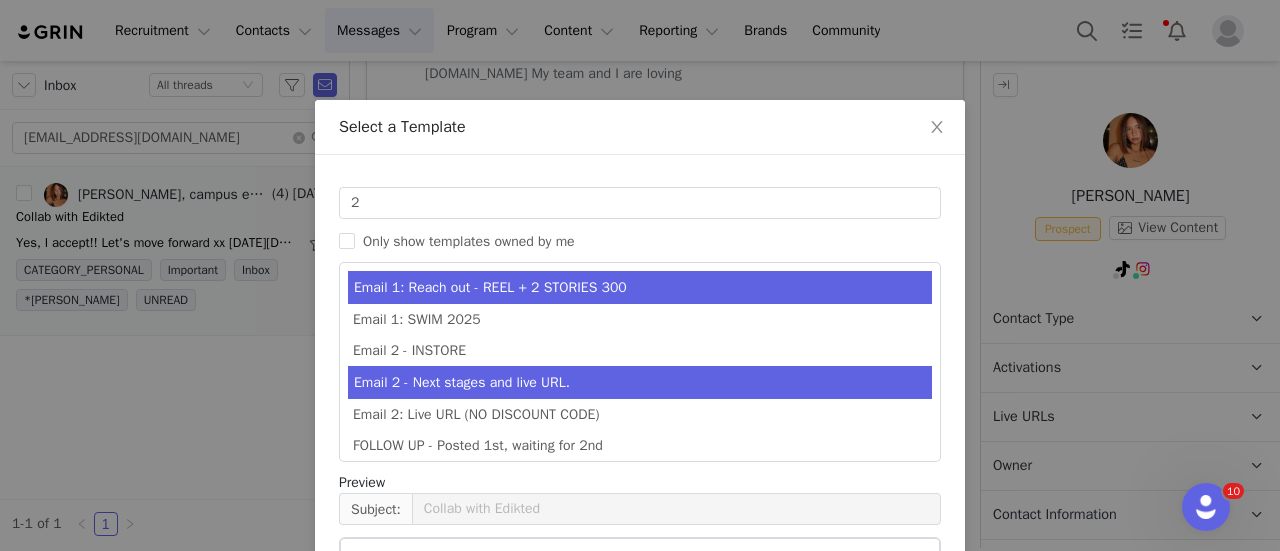 click on "Email 2 - Next stages and live URL." at bounding box center [640, 382] 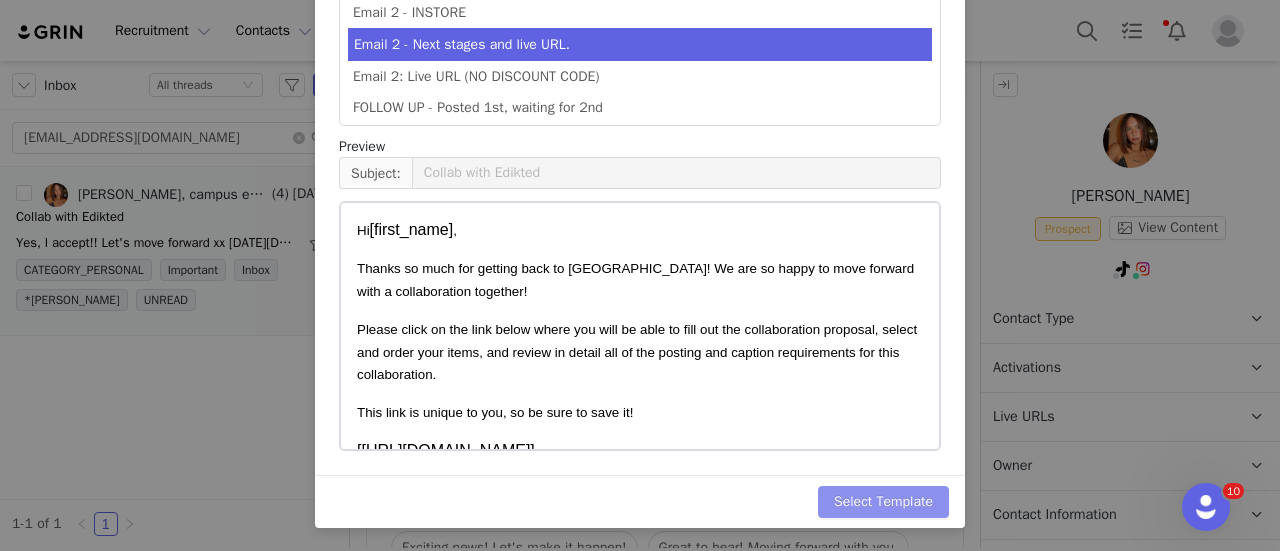 click on "Select Template" at bounding box center (883, 502) 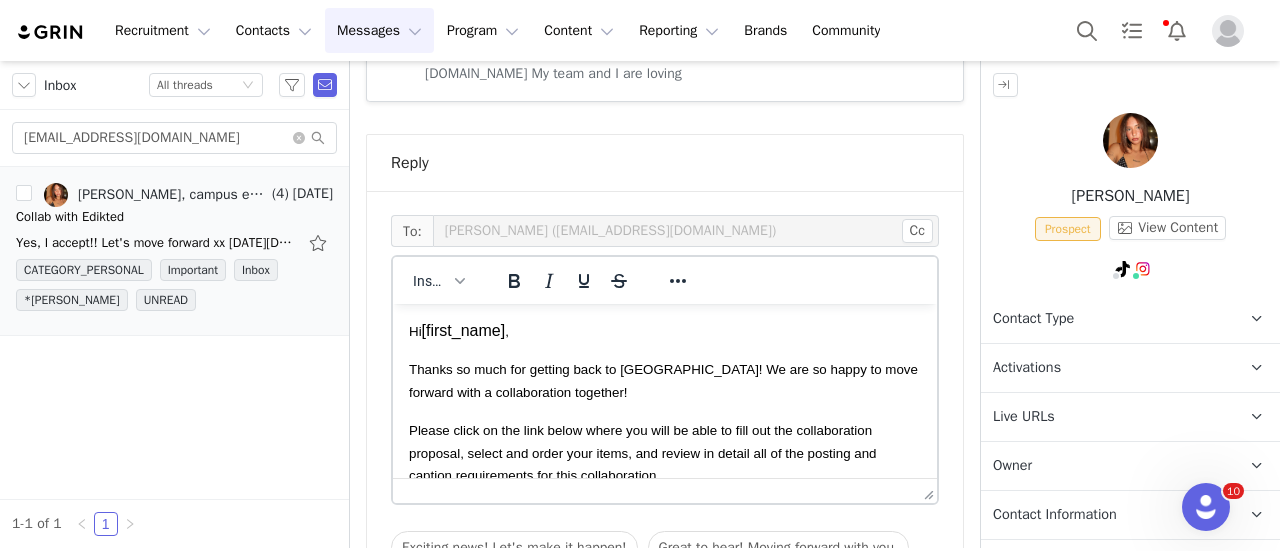 scroll, scrollTop: 84, scrollLeft: 0, axis: vertical 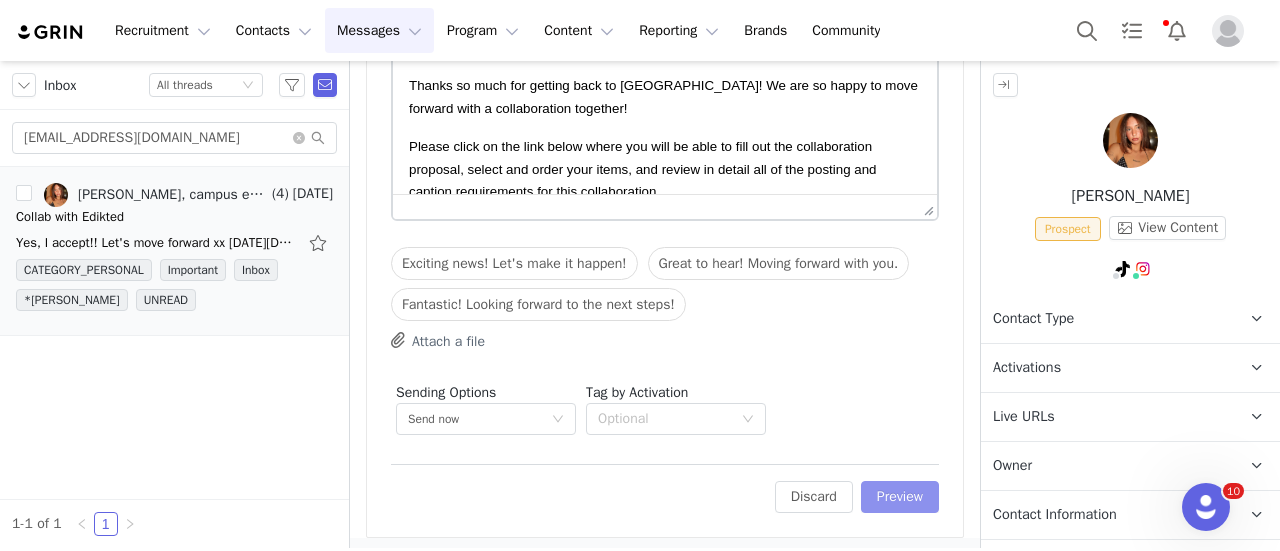 click on "Preview" at bounding box center (900, 497) 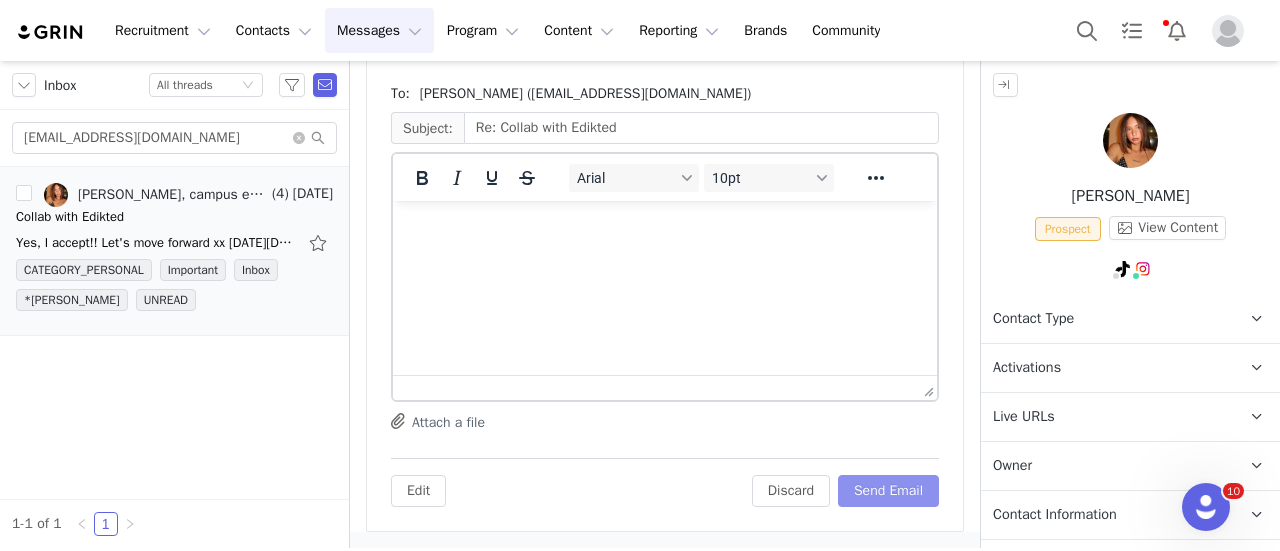 scroll, scrollTop: 1708, scrollLeft: 0, axis: vertical 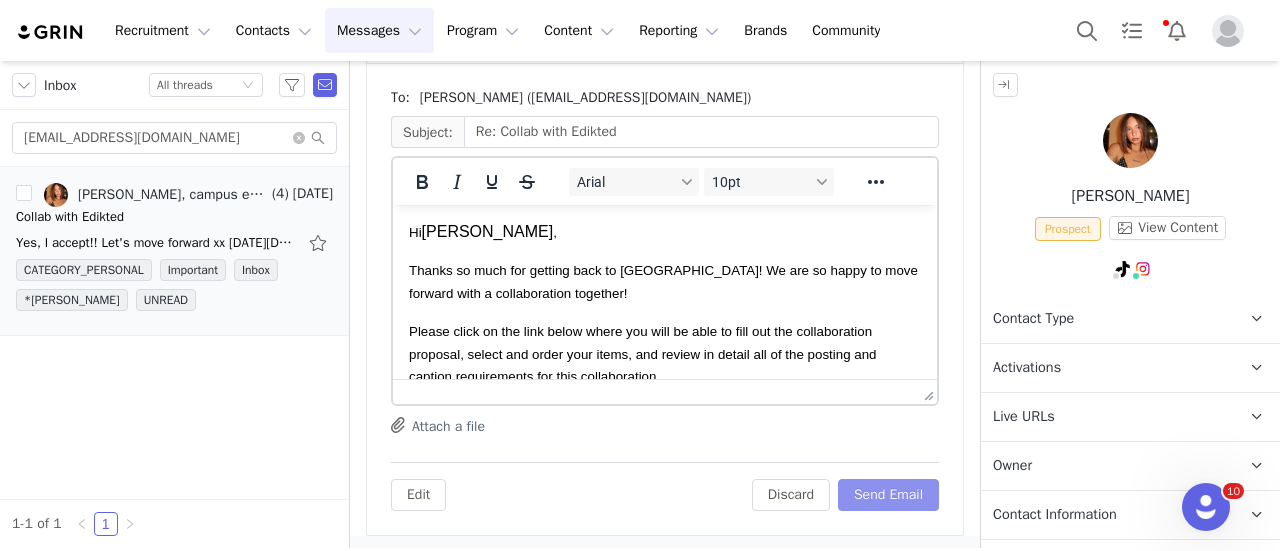 click on "Send Email" at bounding box center (888, 495) 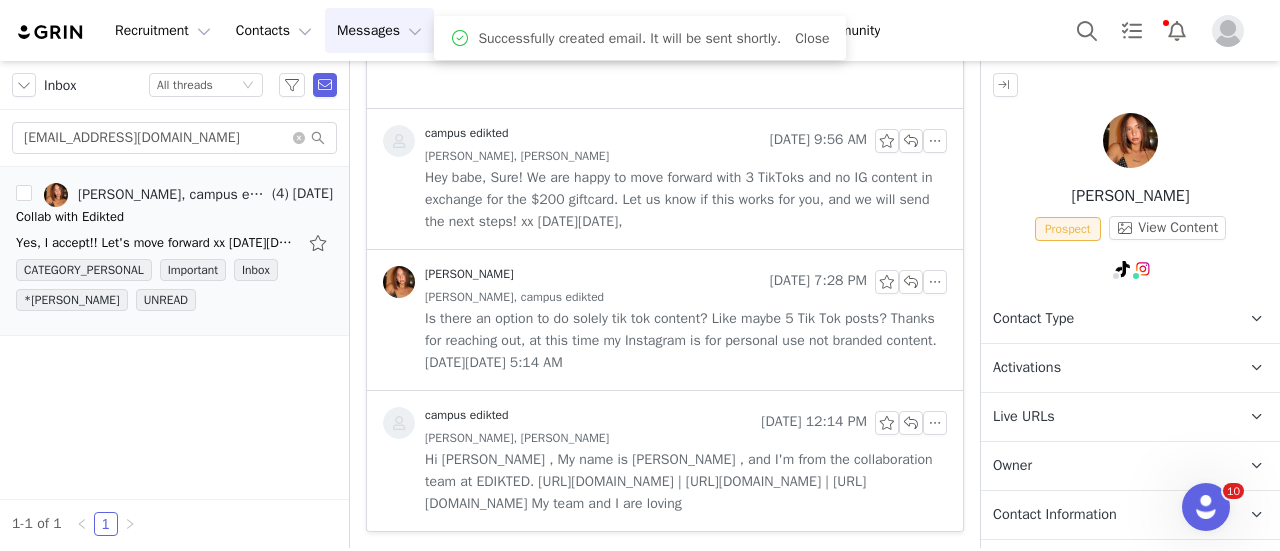 scroll, scrollTop: 1147, scrollLeft: 0, axis: vertical 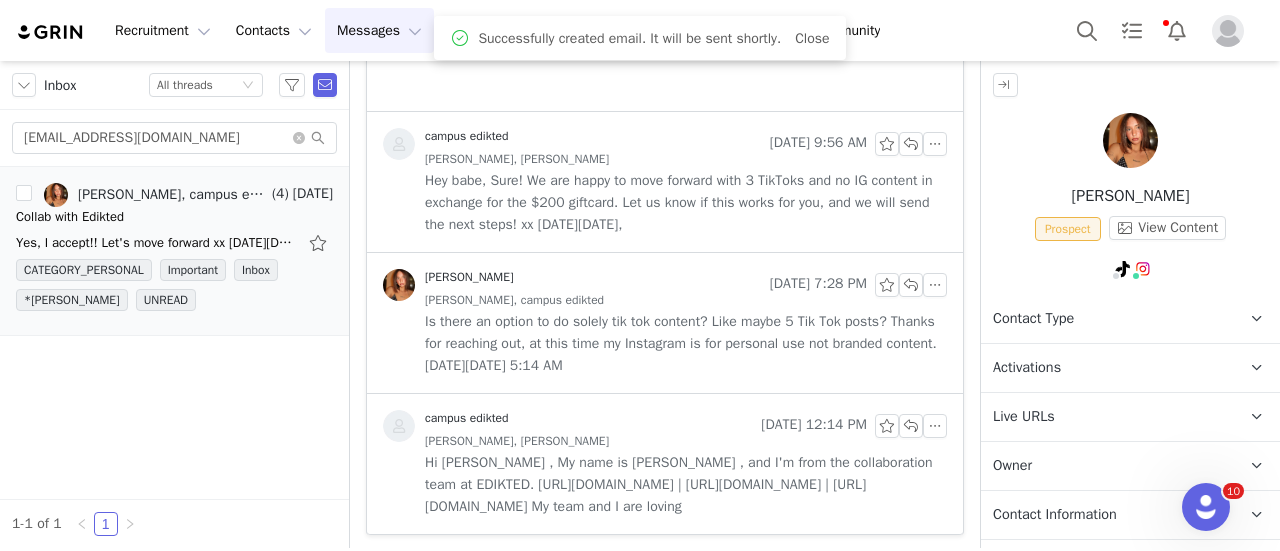 click on "Contact Type  Contact type can be Creator, Prospect, Application, or Manager." at bounding box center [1106, 319] 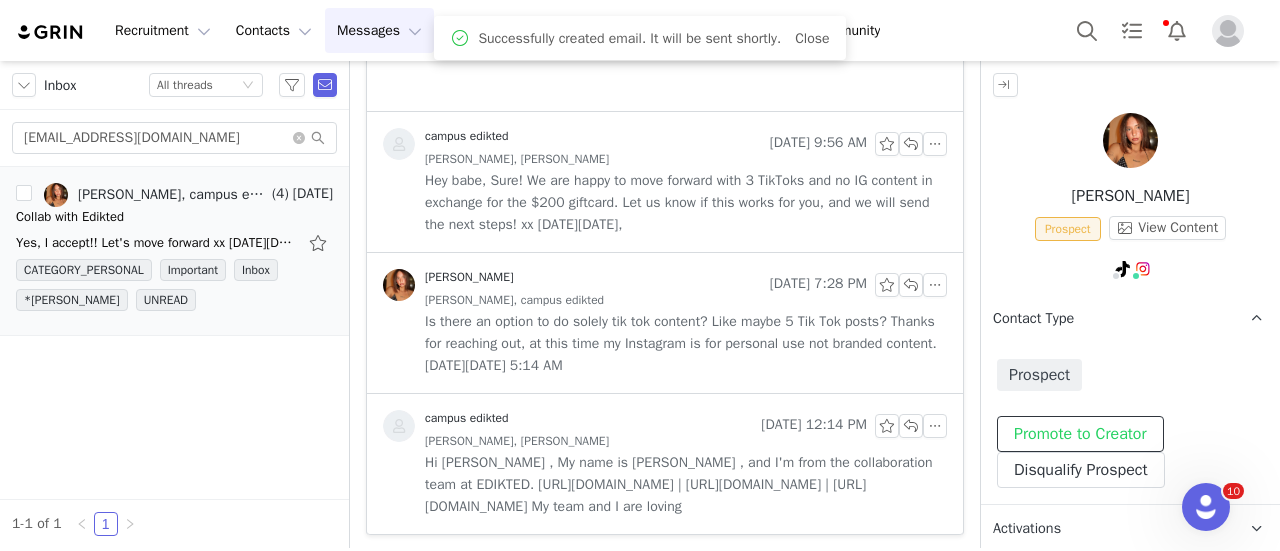 click on "Promote to Creator" at bounding box center (1080, 434) 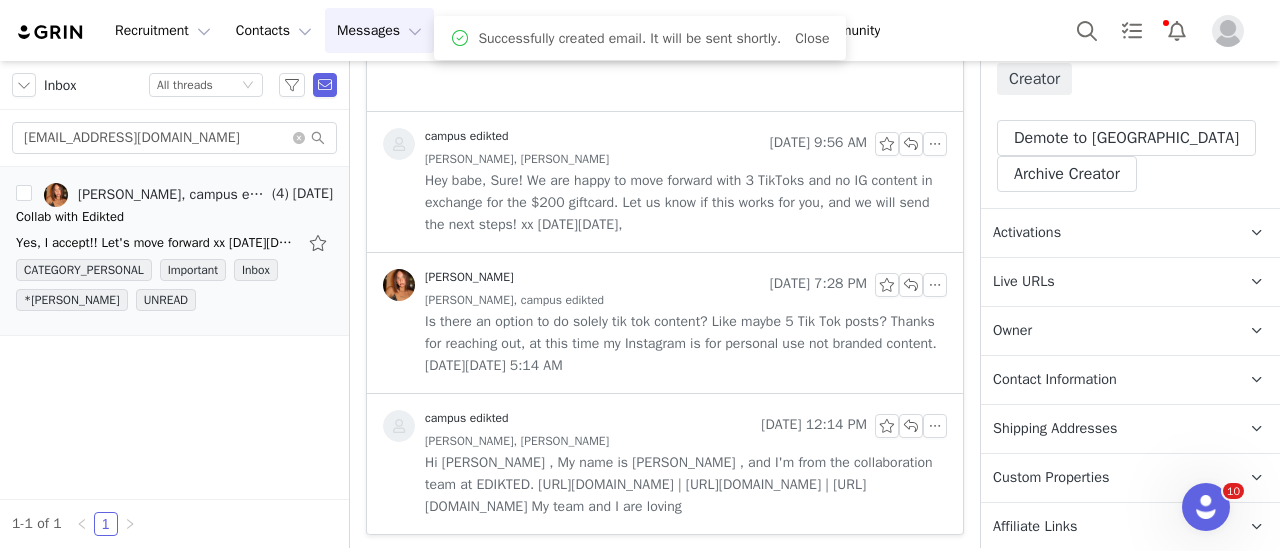 scroll, scrollTop: 297, scrollLeft: 0, axis: vertical 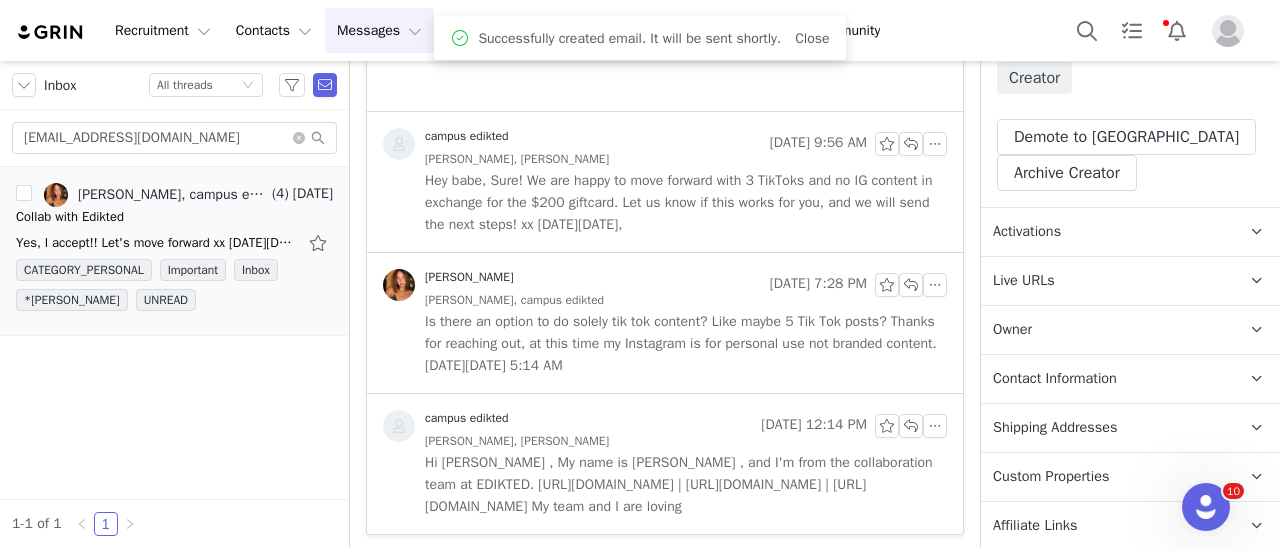 click on "Activations" at bounding box center (1027, 232) 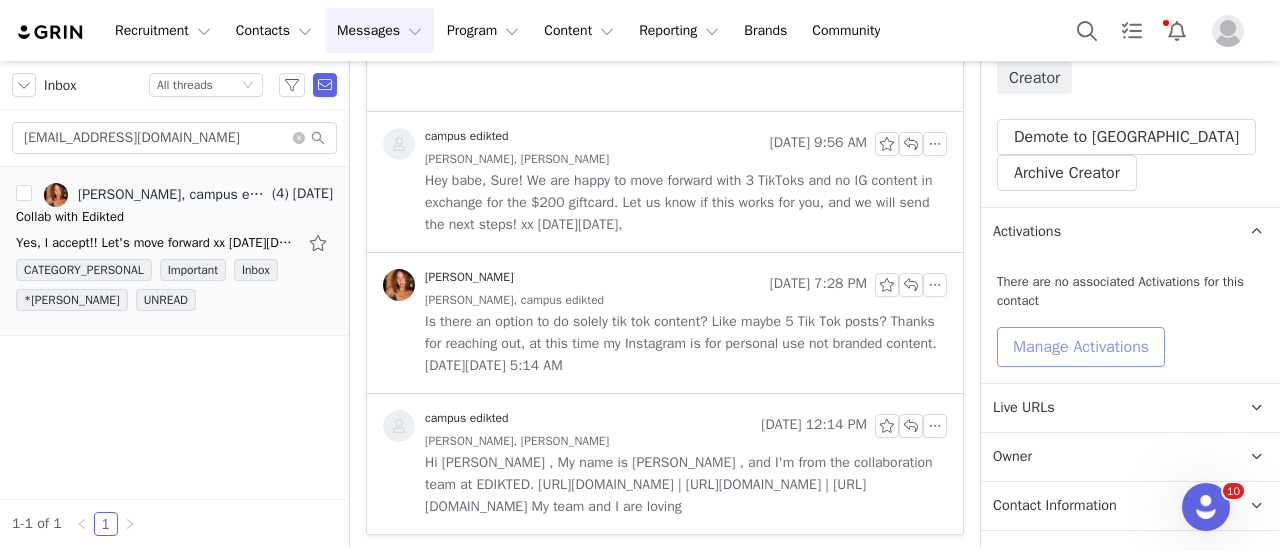 click on "Manage Activations" at bounding box center [1081, 347] 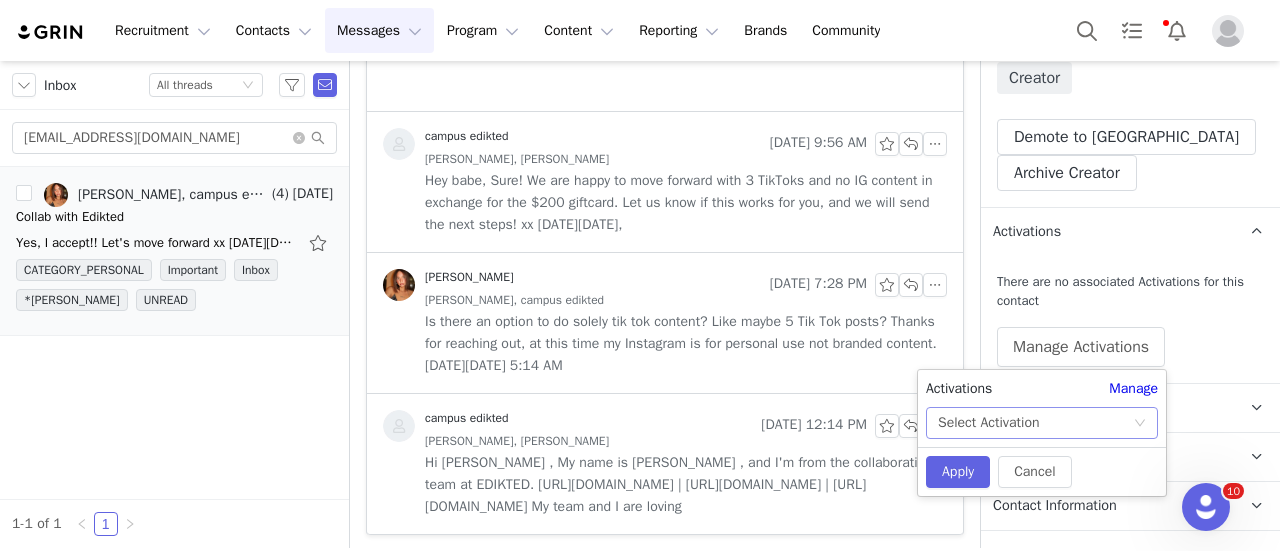 click on "Select Activation" at bounding box center (988, 423) 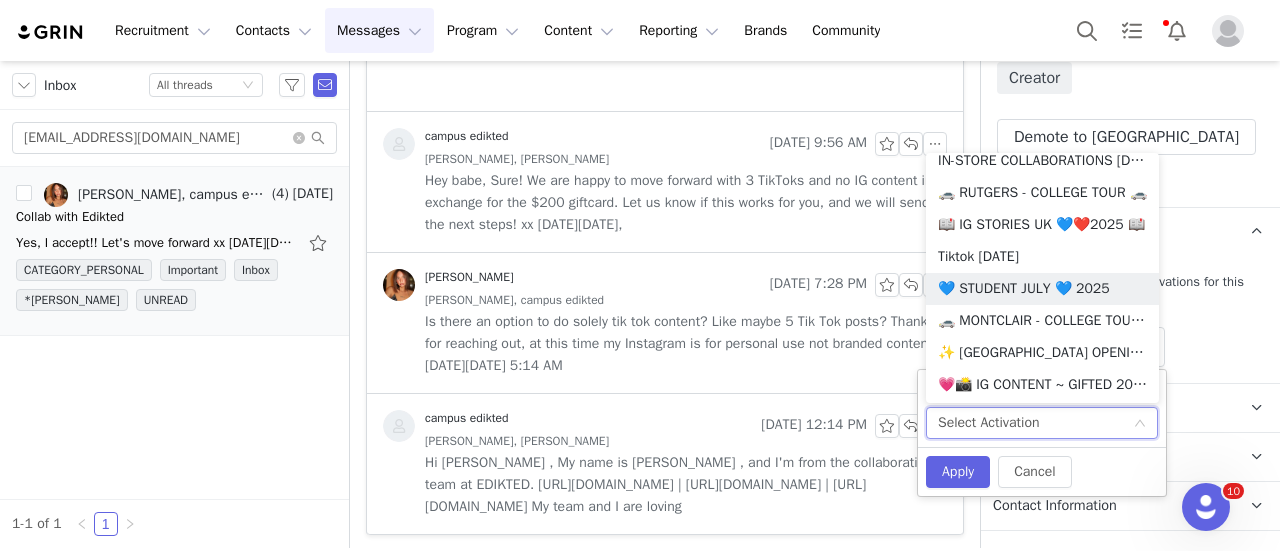 scroll, scrollTop: 139, scrollLeft: 0, axis: vertical 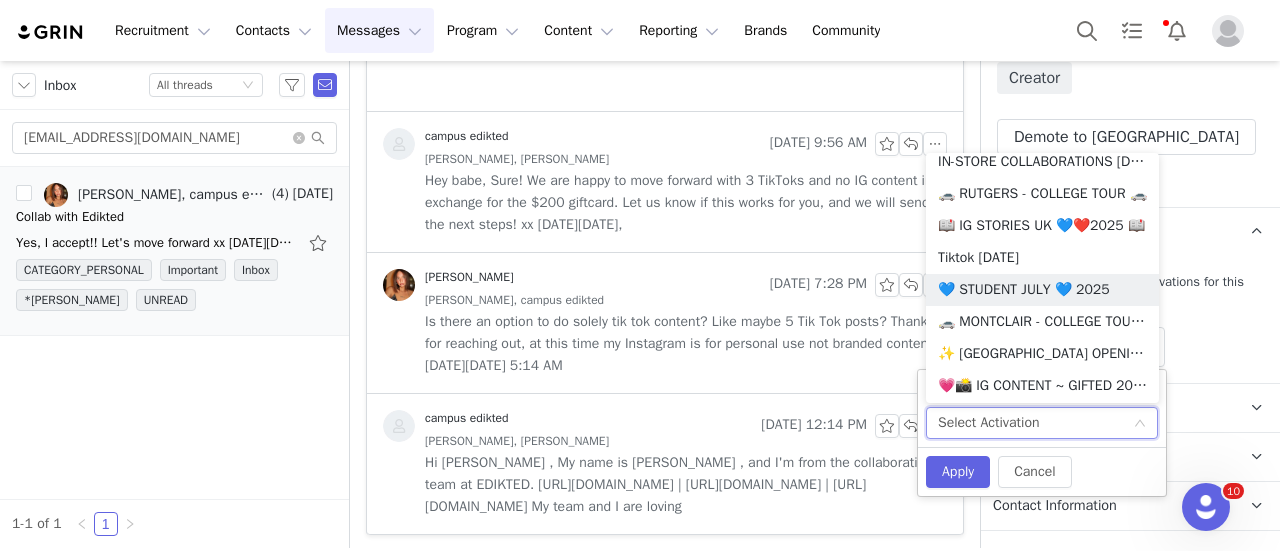 click on "💙 STUDENT JULY 💙 2025" at bounding box center [1042, 290] 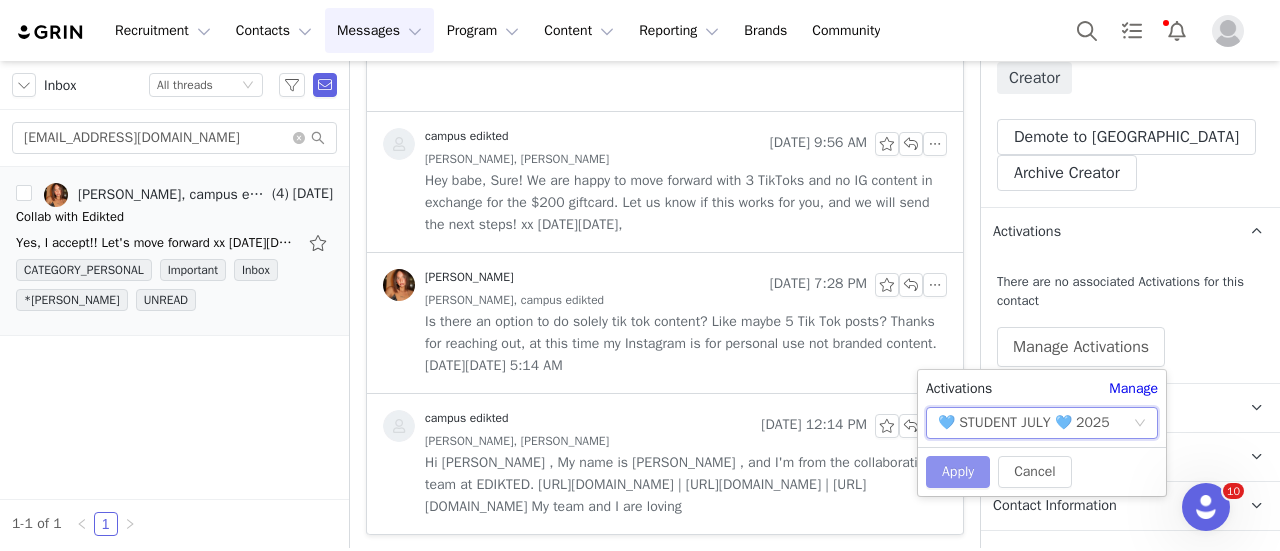 click on "Apply" at bounding box center (958, 472) 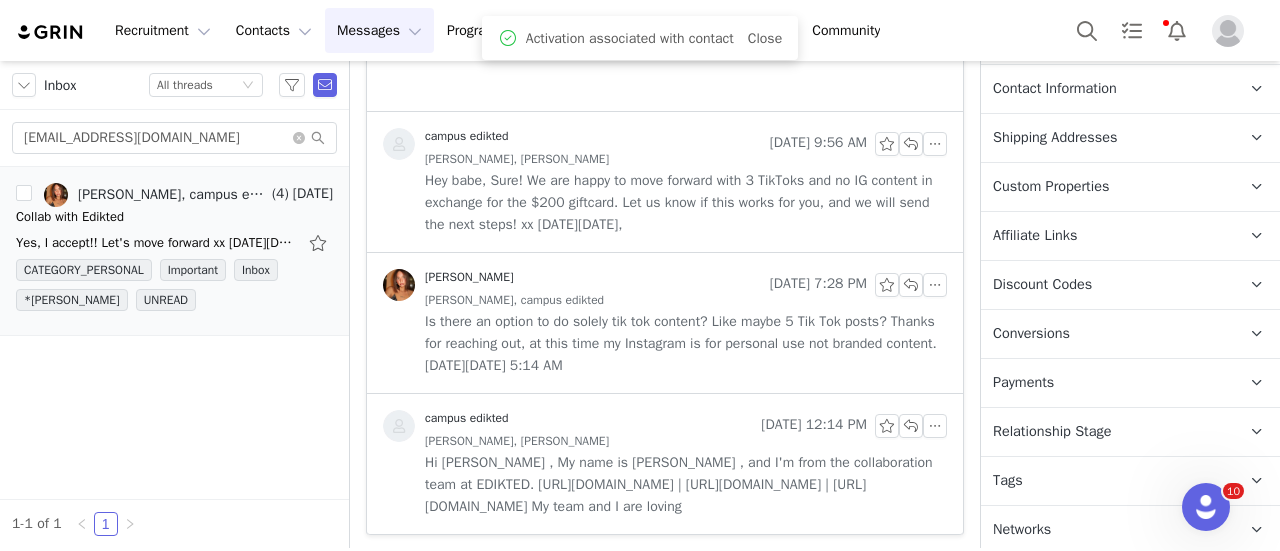 click on "Relationship Stage" at bounding box center (1052, 432) 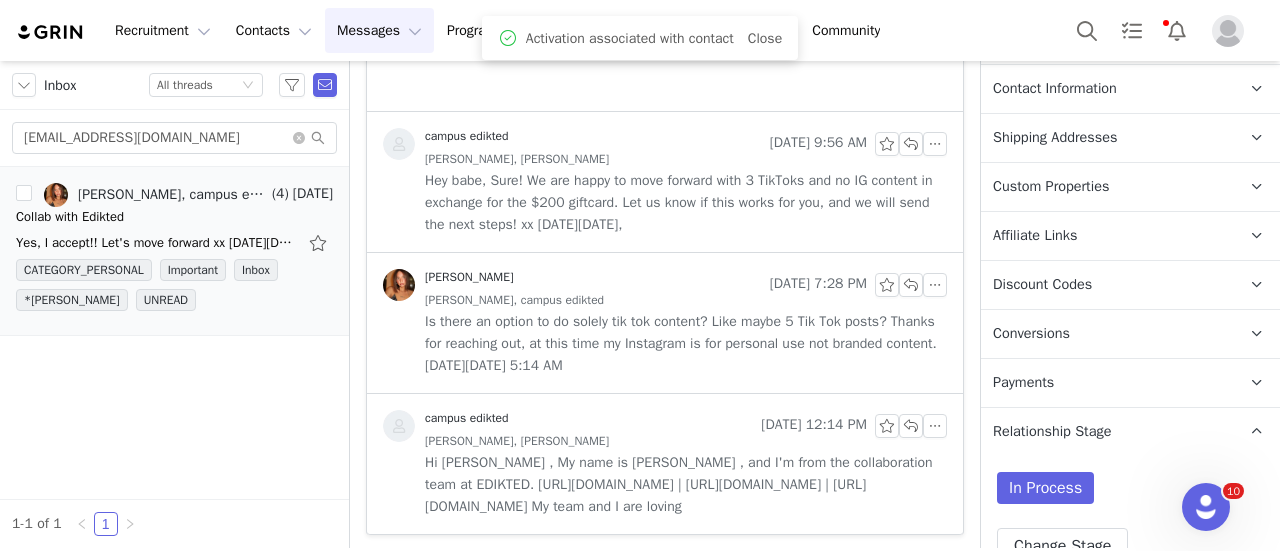 scroll, scrollTop: 831, scrollLeft: 0, axis: vertical 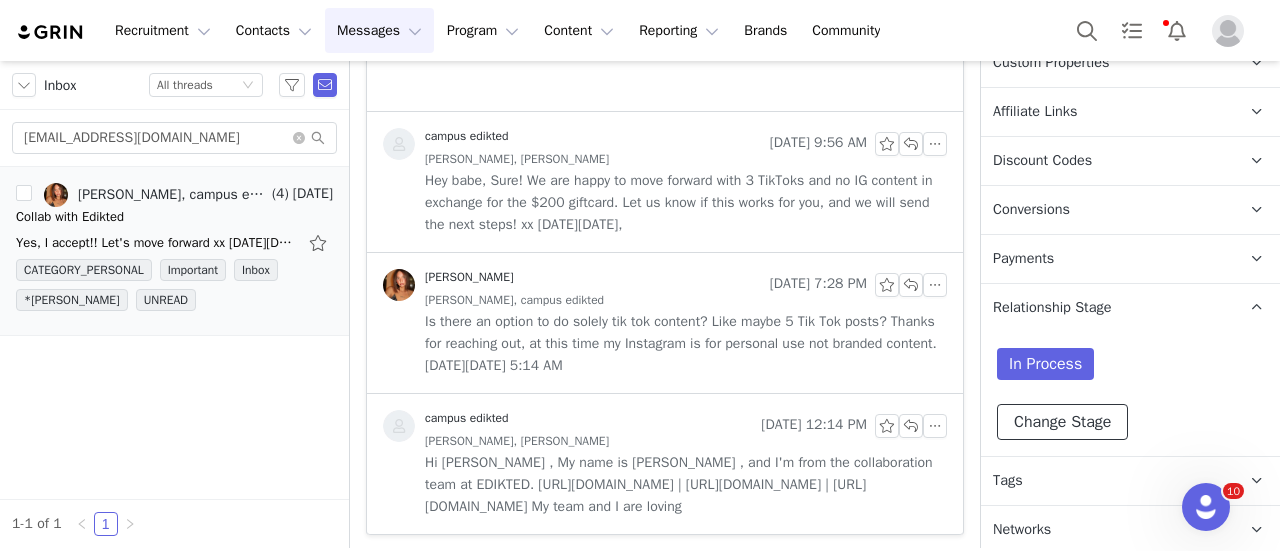 click on "Change Stage" at bounding box center (1062, 422) 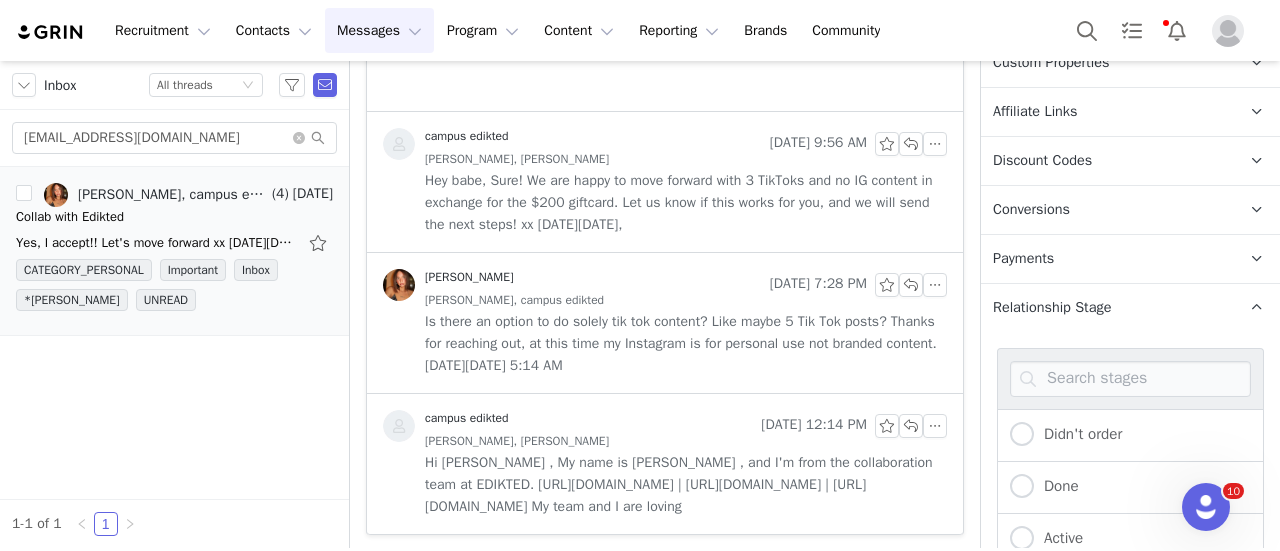 scroll, scrollTop: 1033, scrollLeft: 0, axis: vertical 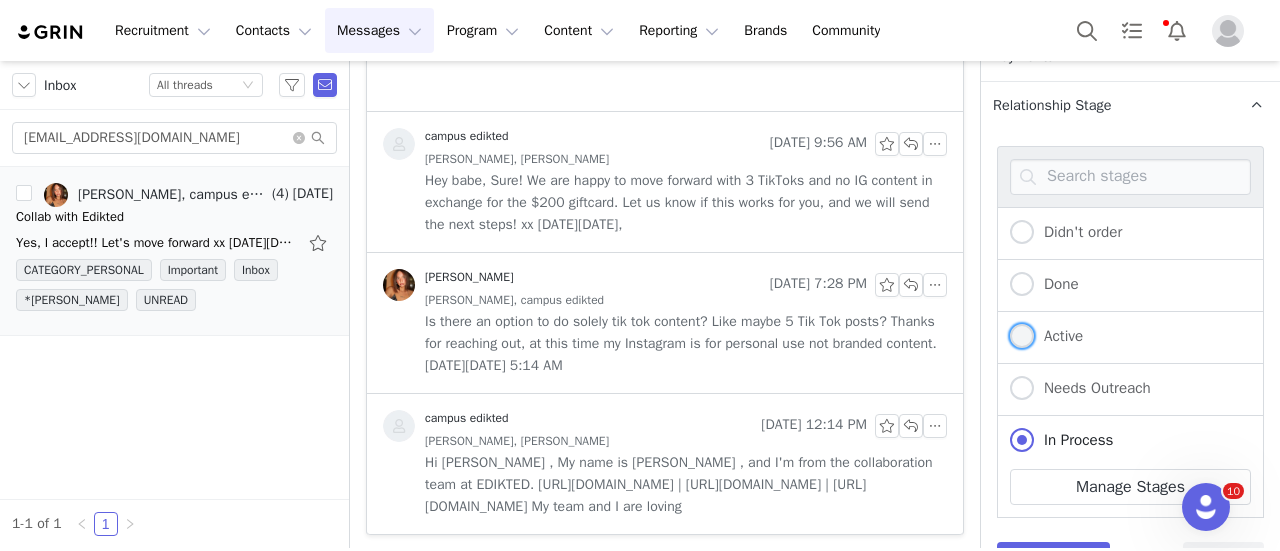 click on "Active" at bounding box center (1058, 336) 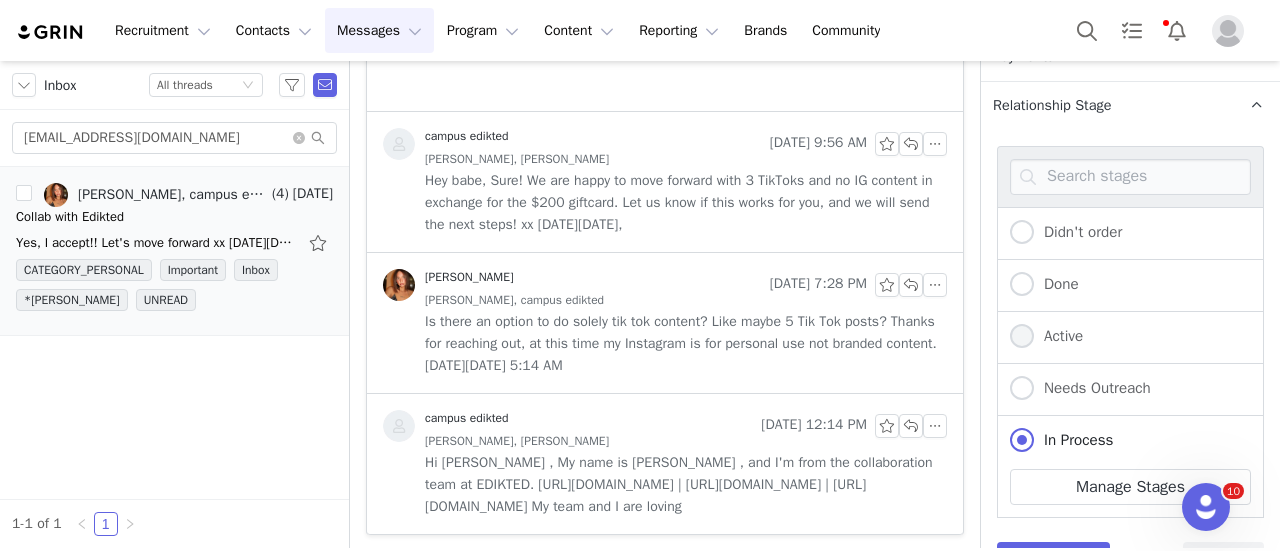 click on "Active" at bounding box center (1022, 337) 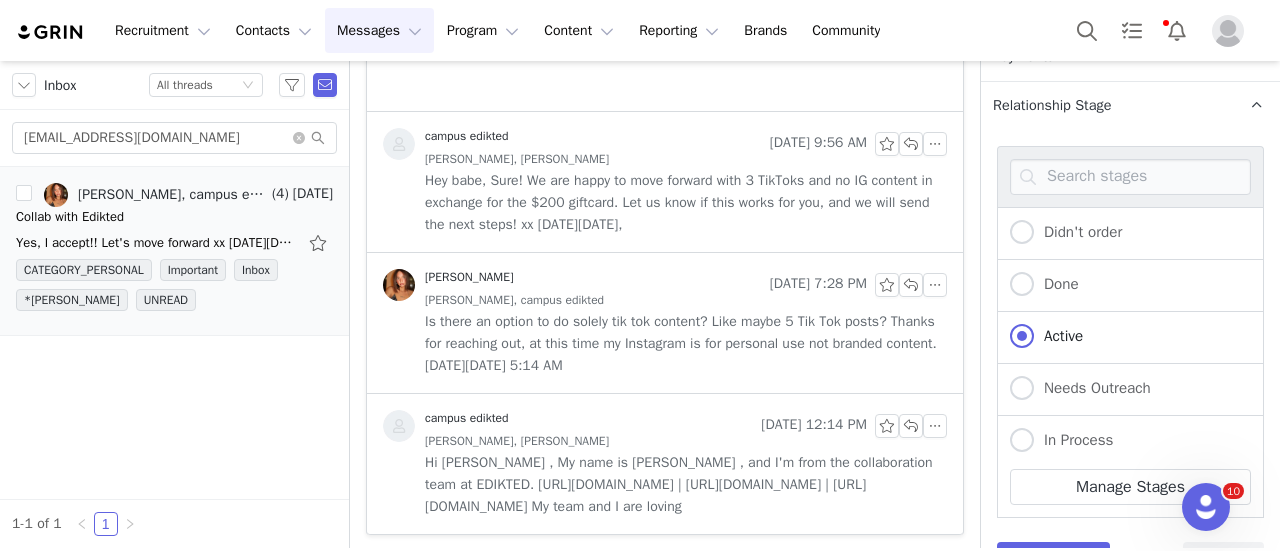 scroll, scrollTop: 1170, scrollLeft: 0, axis: vertical 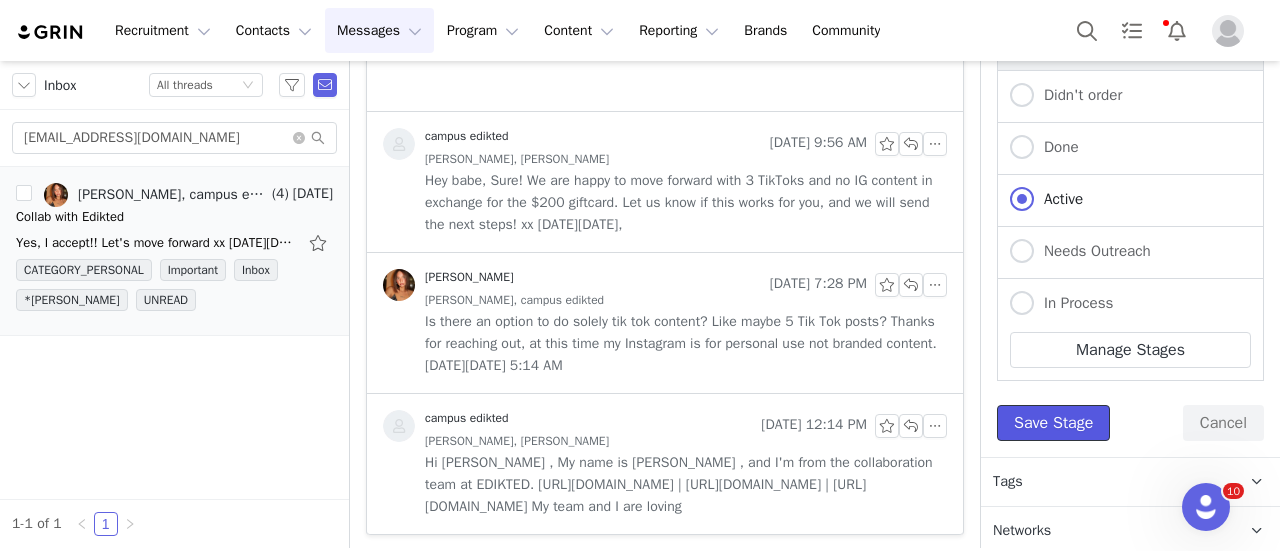 click on "Save Stage" at bounding box center (1053, 423) 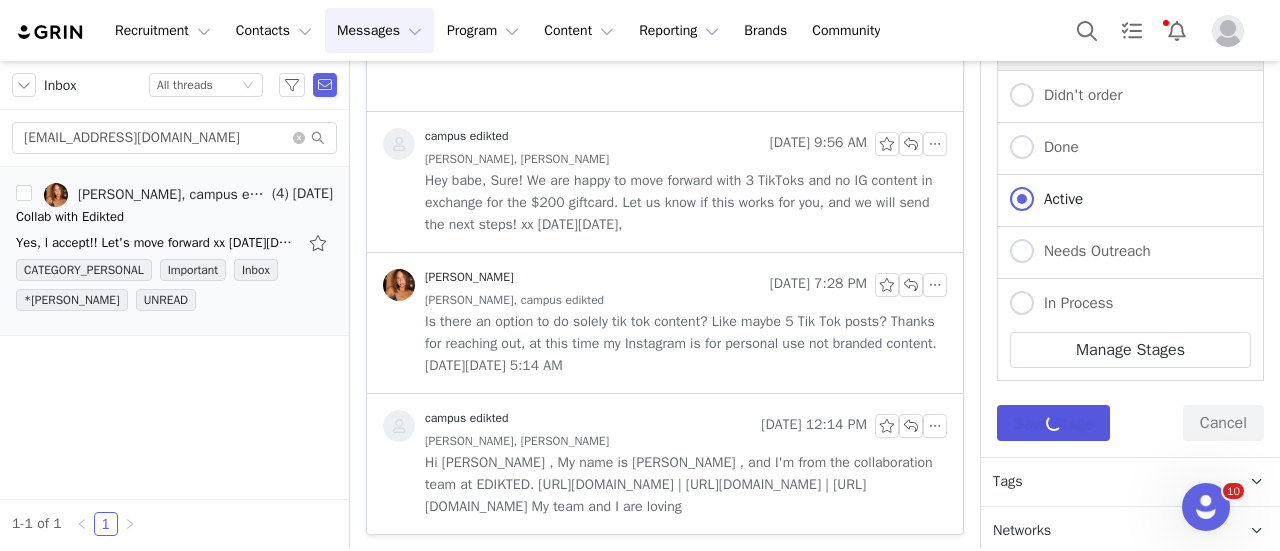 scroll, scrollTop: 831, scrollLeft: 0, axis: vertical 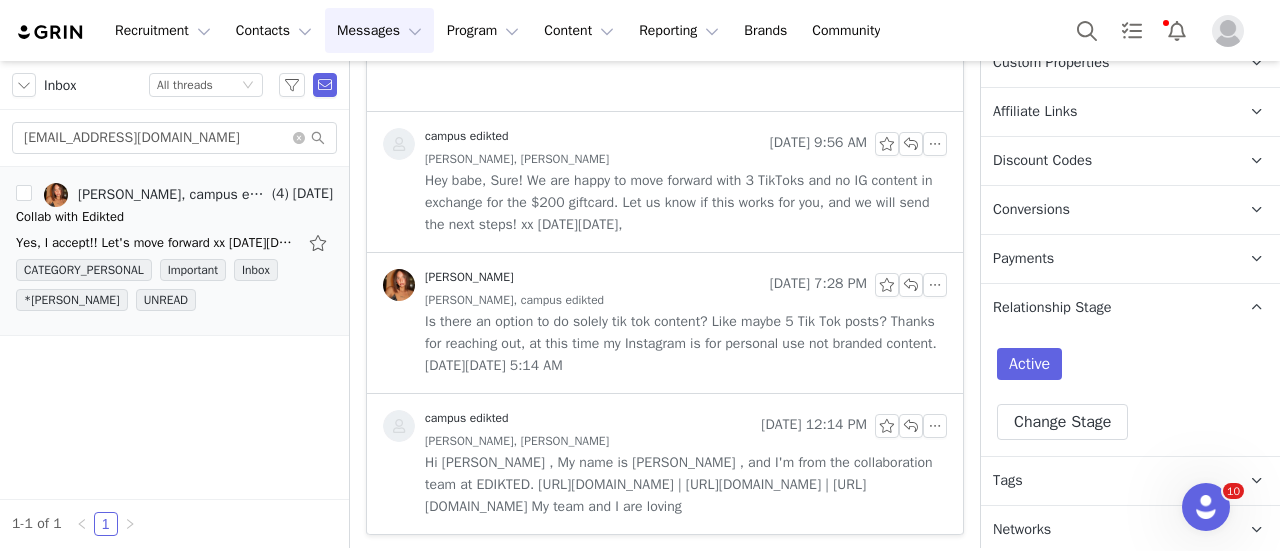click on "Tags  Keep track of your contacts by assigning them tags. You can then filter your contacts by tag." at bounding box center [1106, 481] 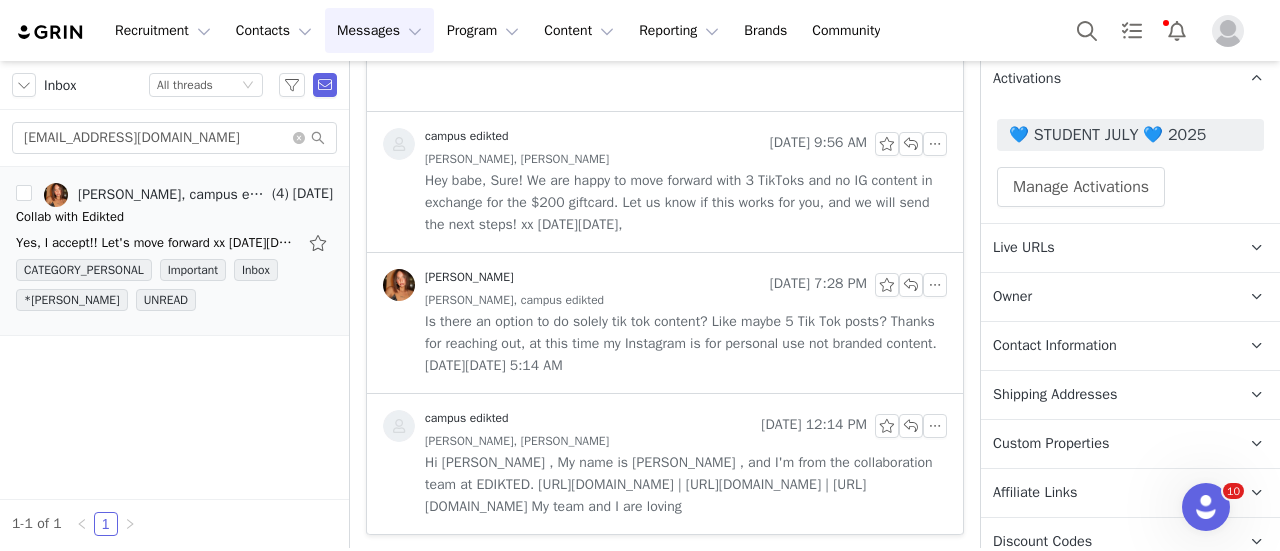 scroll, scrollTop: 440, scrollLeft: 0, axis: vertical 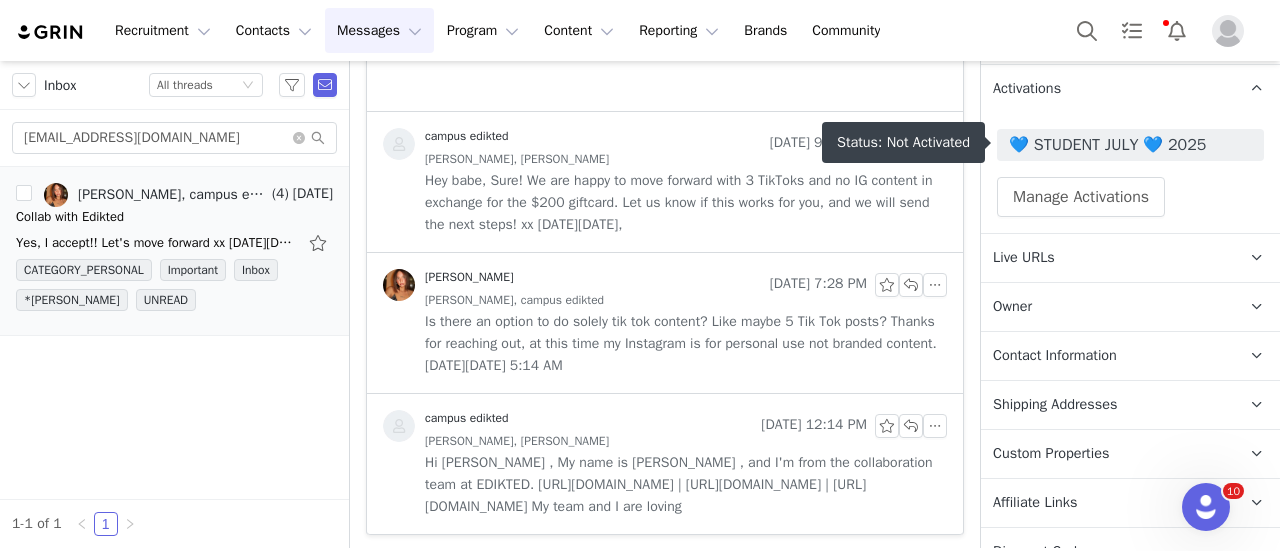 click on "💙 STUDENT JULY 💙 2025" at bounding box center [1130, 145] 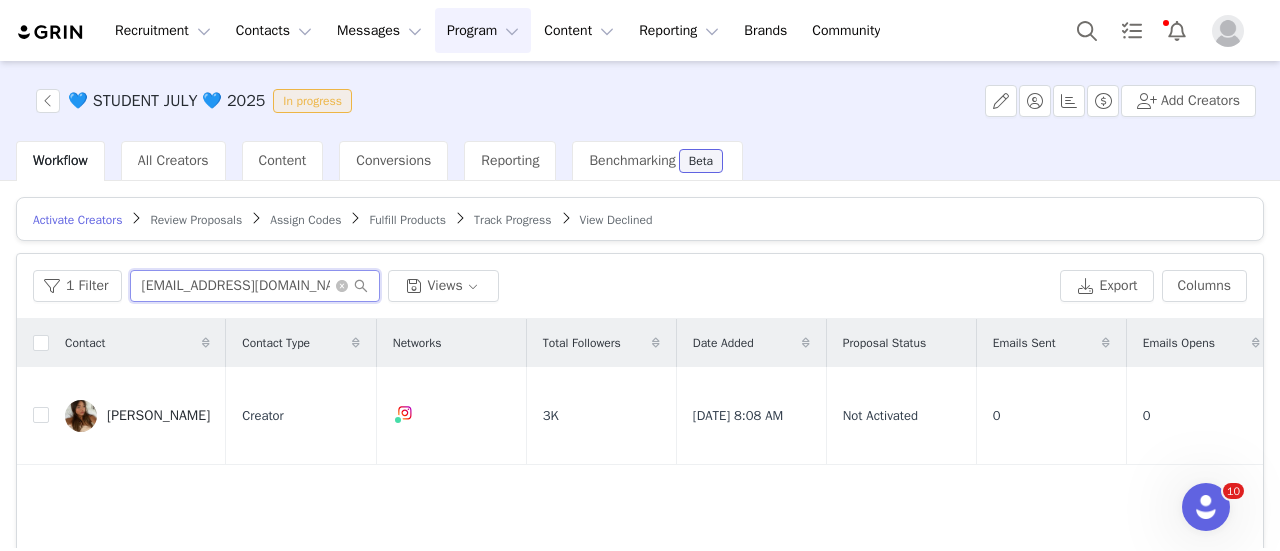 drag, startPoint x: 278, startPoint y: 283, endPoint x: 0, endPoint y: 195, distance: 291.5956 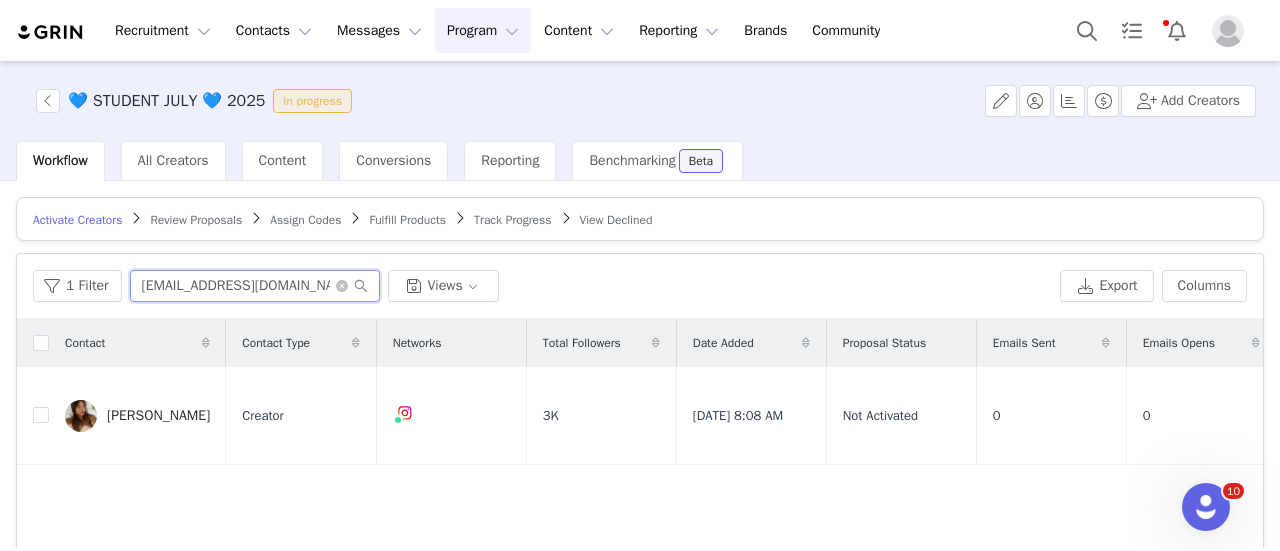 paste on "audreyeskone" 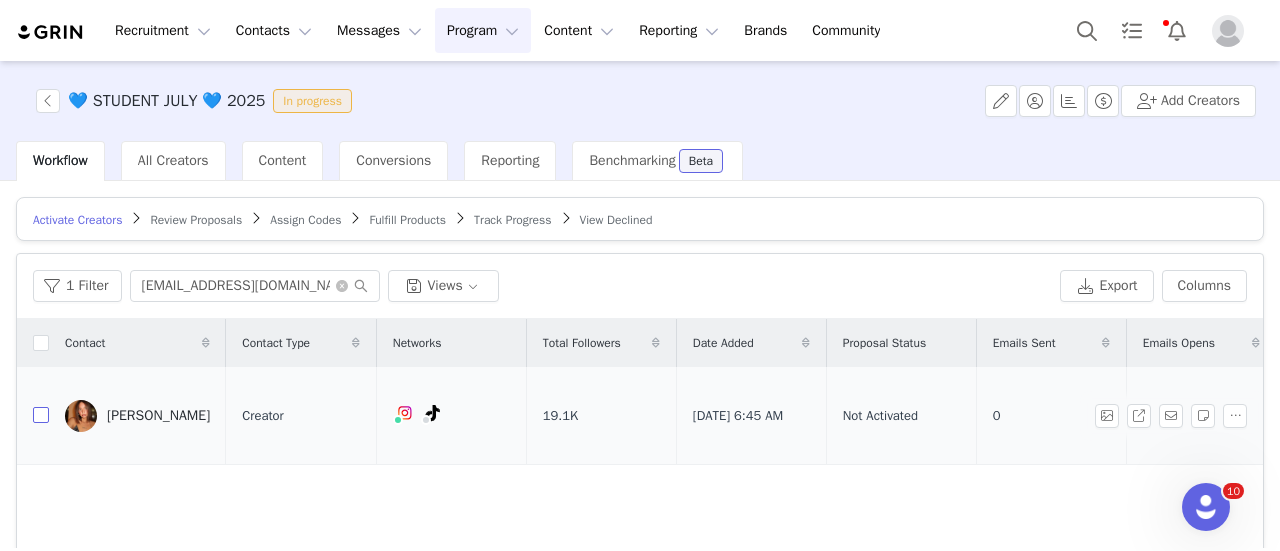 click at bounding box center (41, 415) 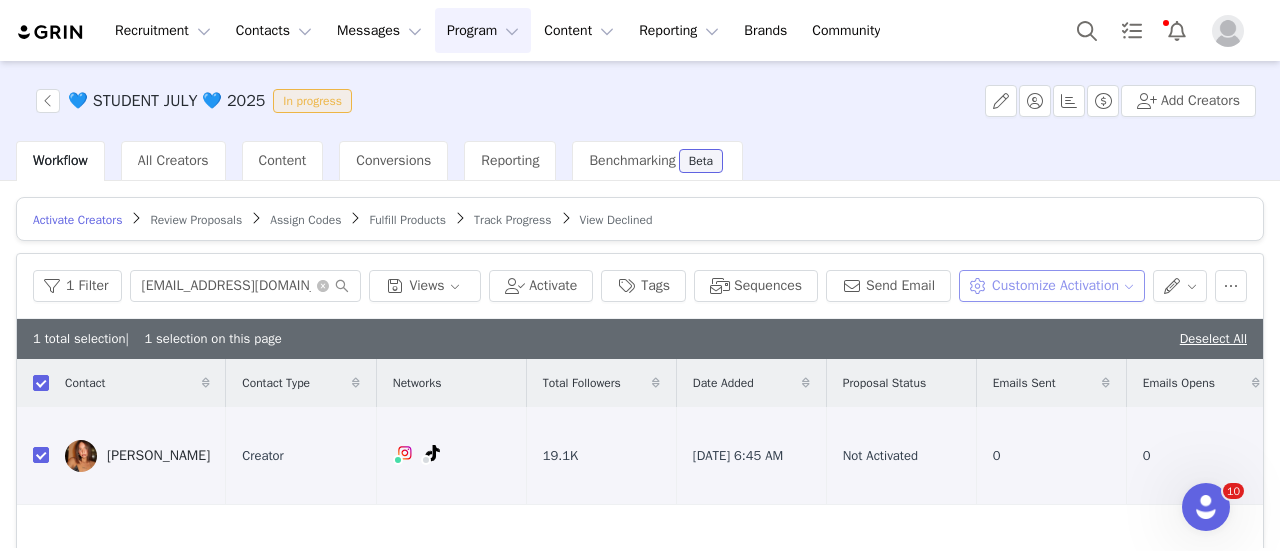 click on "Customize Activation" at bounding box center [1051, 286] 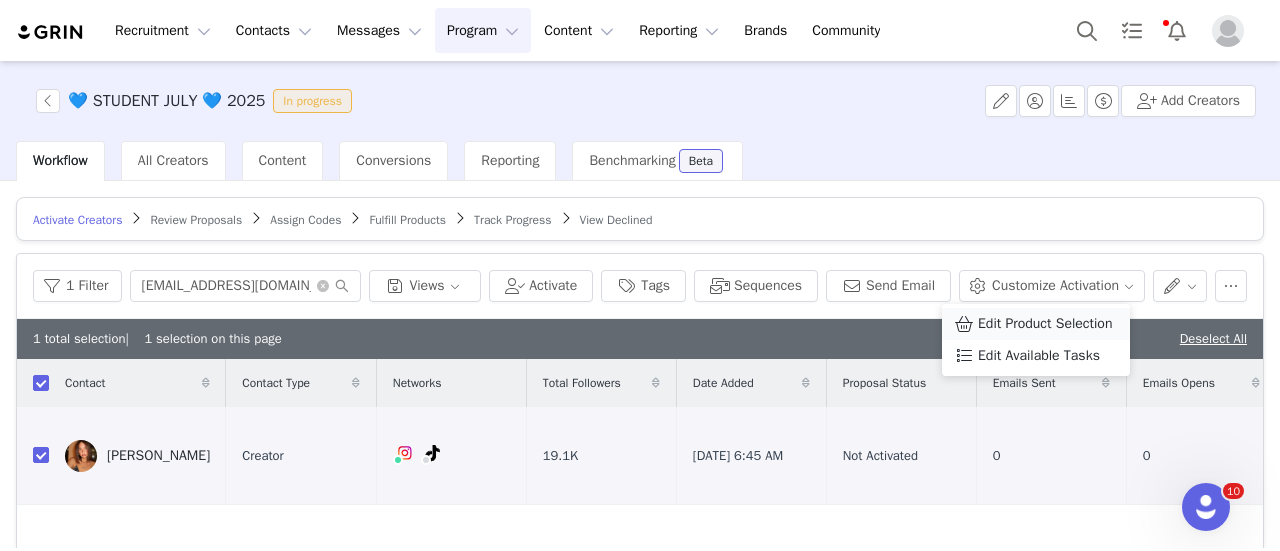 click on "Edit Product Selection" at bounding box center (1045, 324) 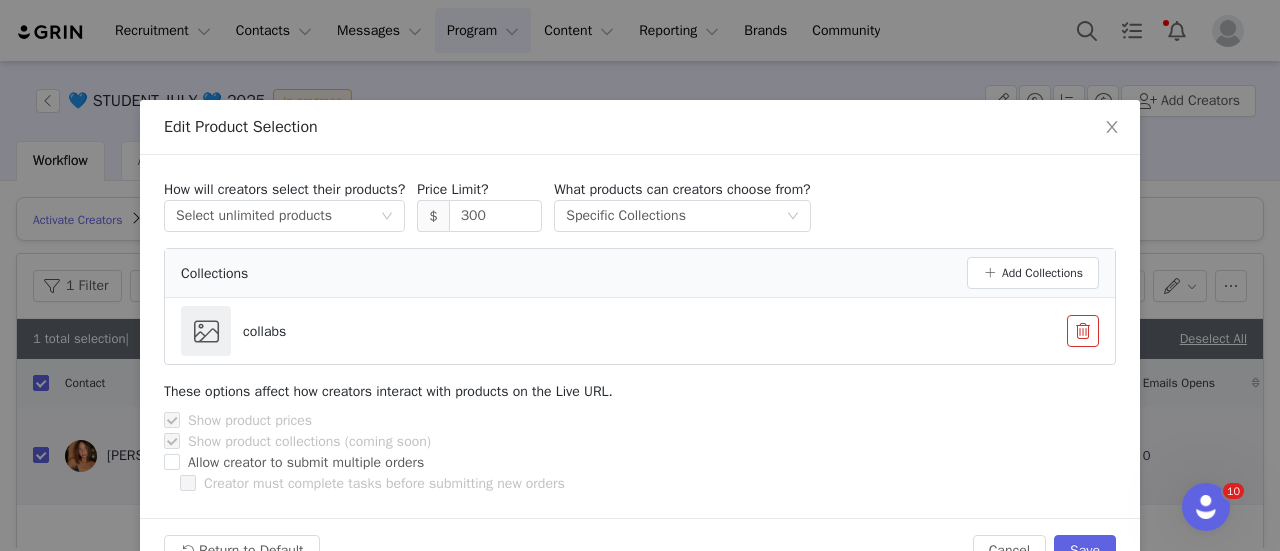 drag, startPoint x: 492, startPoint y: 216, endPoint x: 382, endPoint y: 193, distance: 112.37882 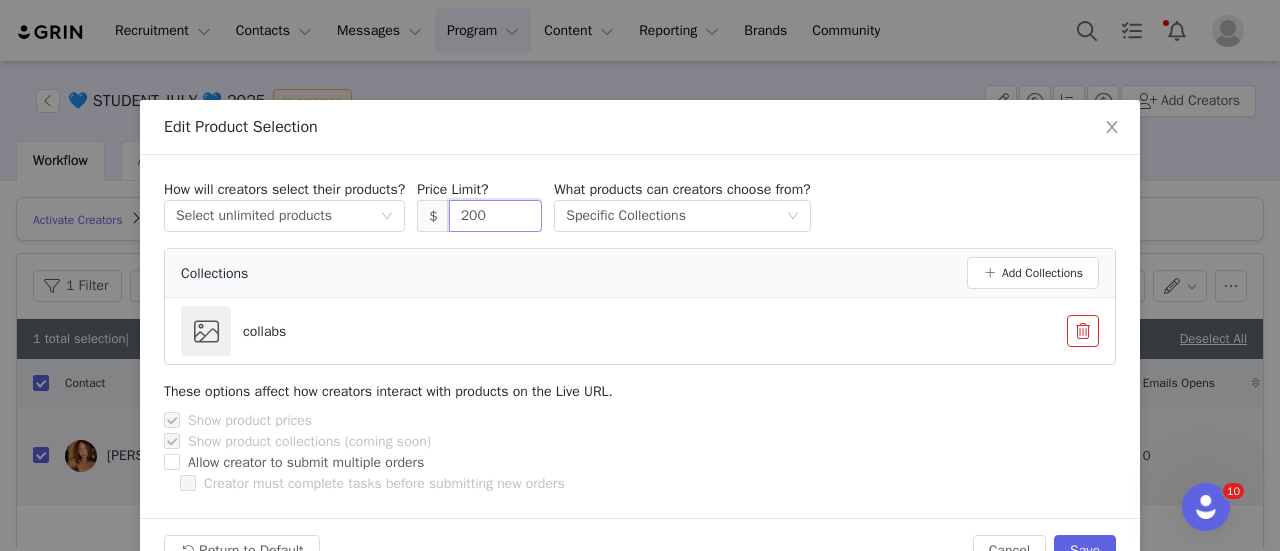 click on "How will creators select their products? Select method Select unlimited products Price Limit? $   200 What products can creators choose from? Select method Specific Collections" at bounding box center [640, 205] 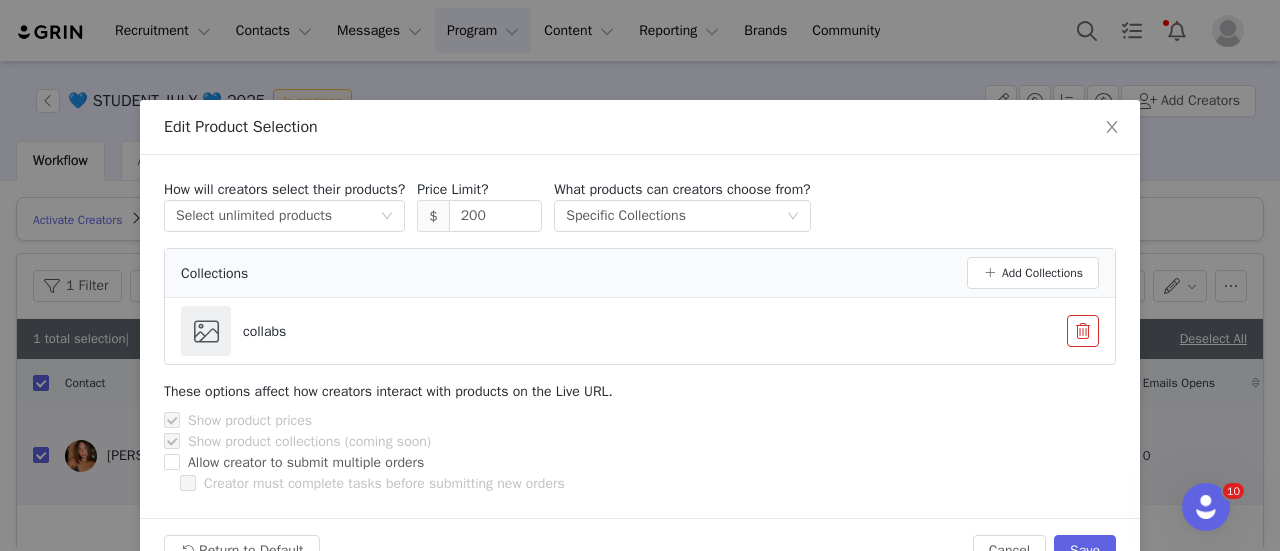 scroll, scrollTop: 54, scrollLeft: 0, axis: vertical 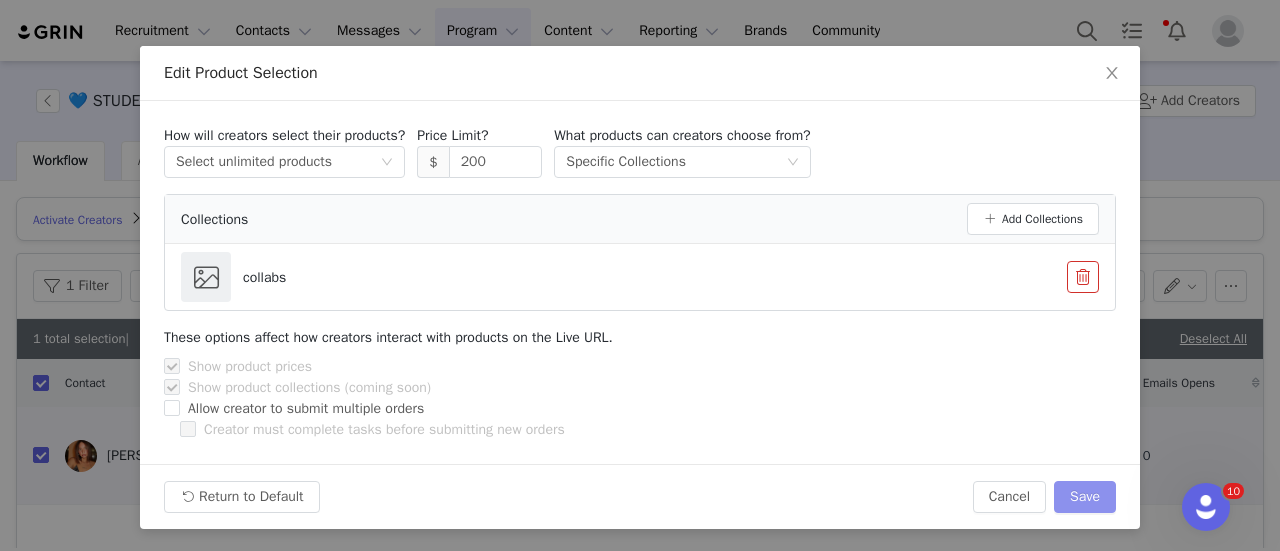click on "Save" at bounding box center (1085, 497) 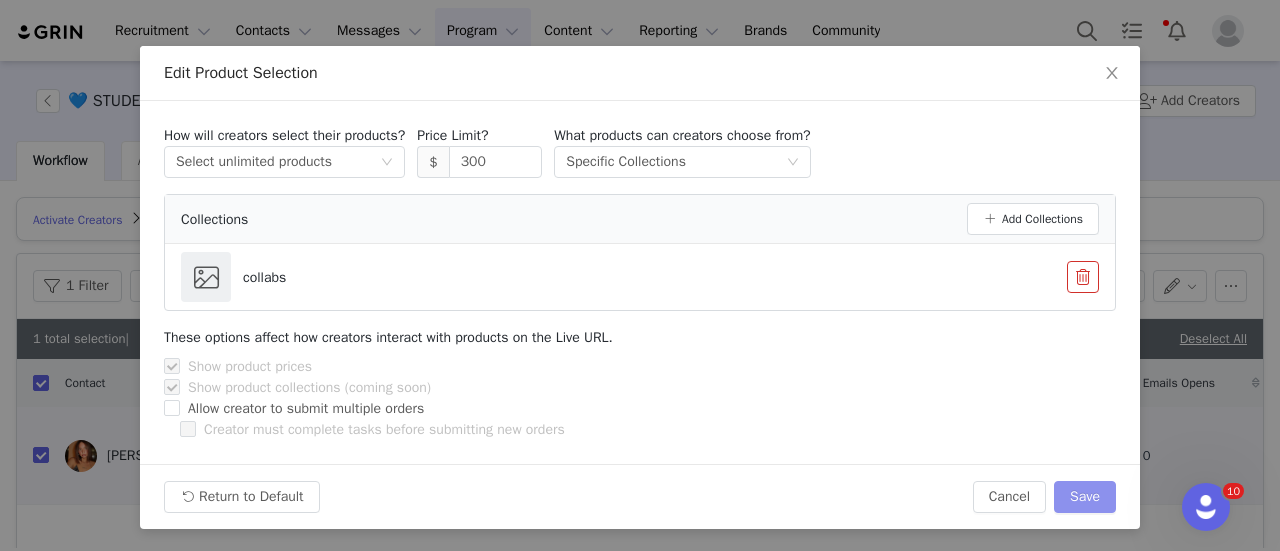 scroll, scrollTop: 0, scrollLeft: 0, axis: both 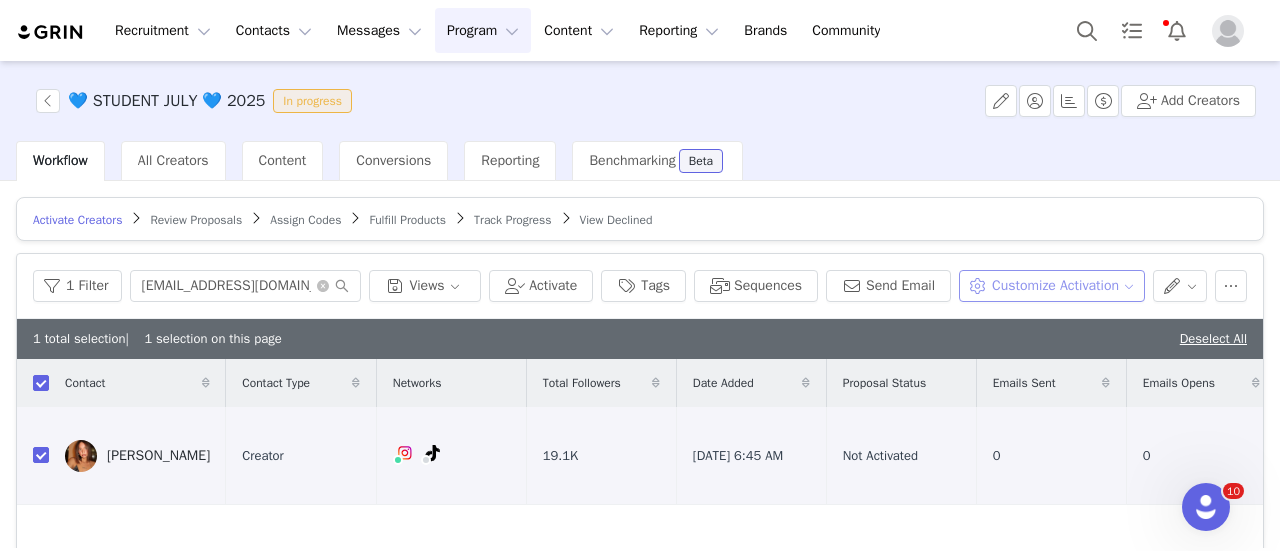 click on "Customize Activation" at bounding box center [1051, 286] 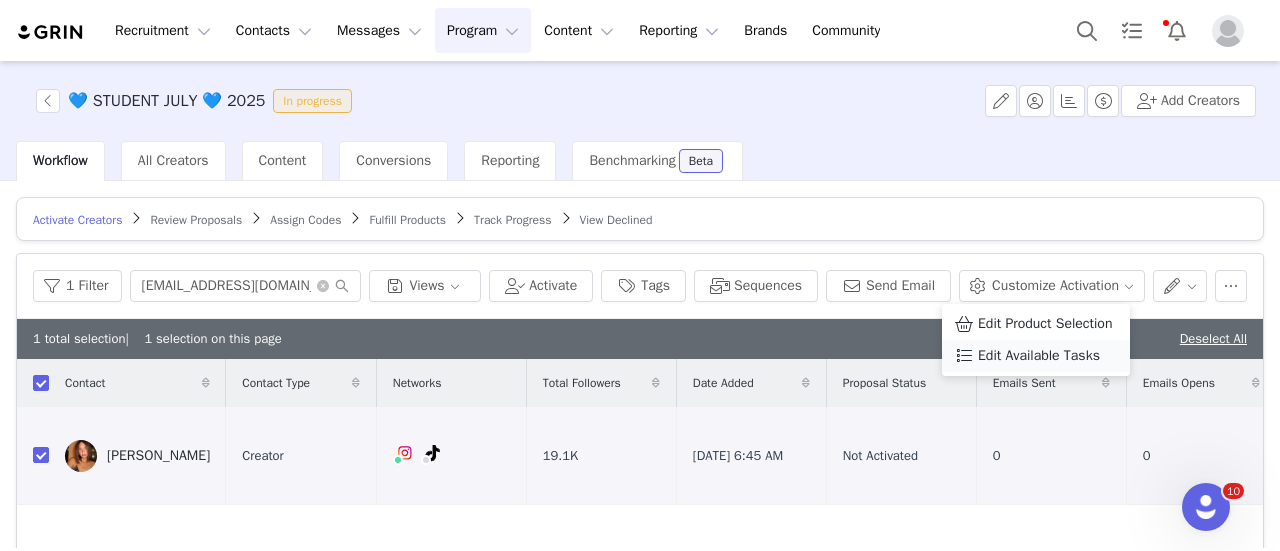 click on "Edit Available Tasks" at bounding box center (1039, 356) 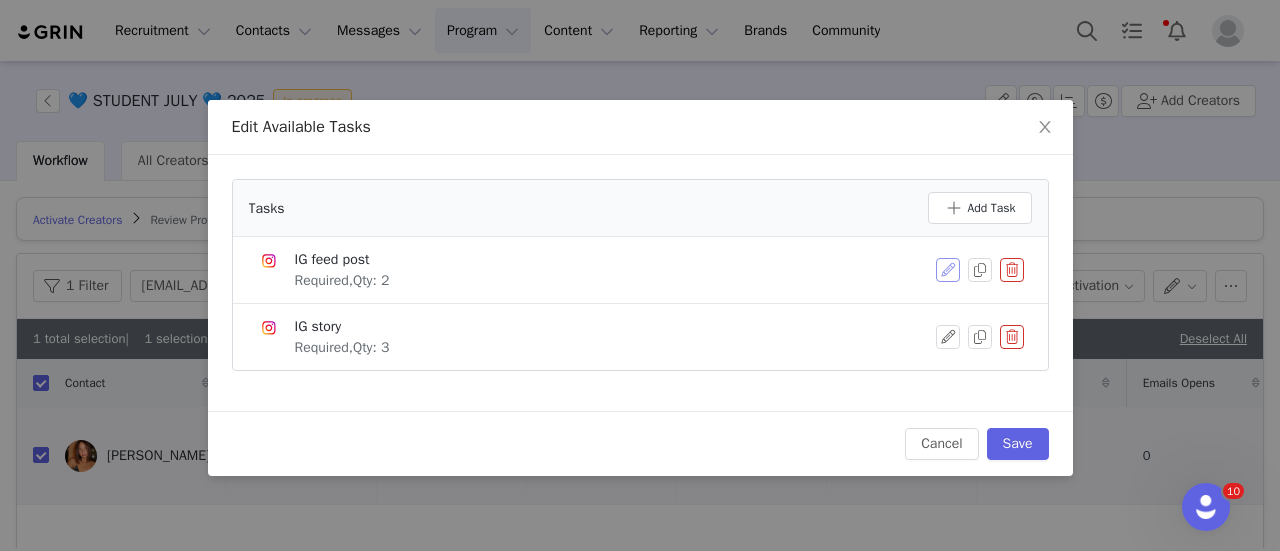 click at bounding box center [948, 270] 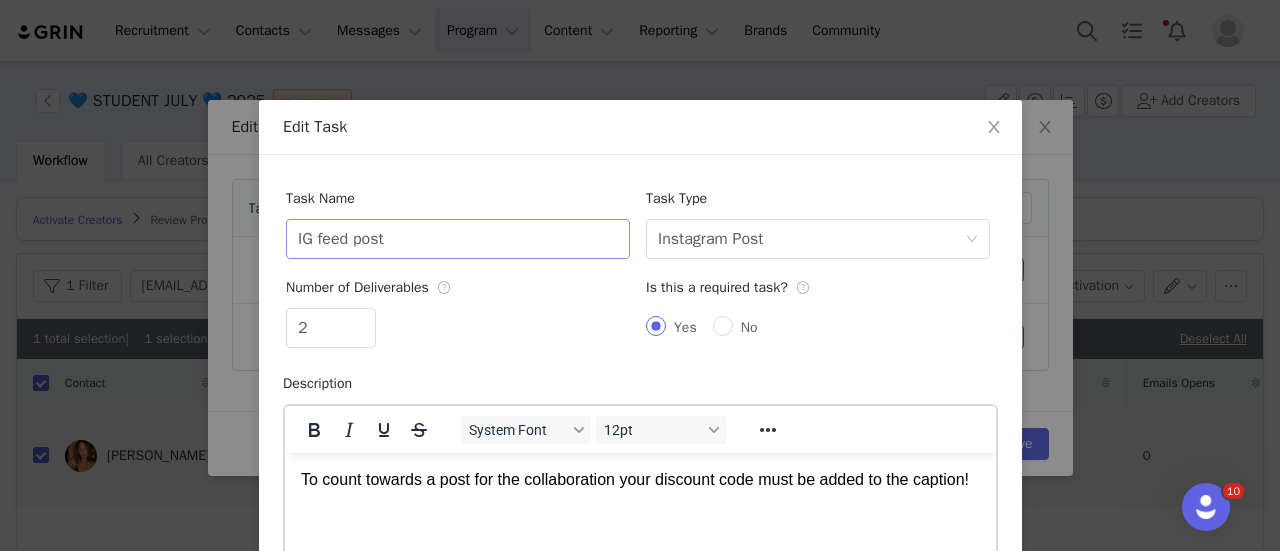 scroll, scrollTop: 0, scrollLeft: 0, axis: both 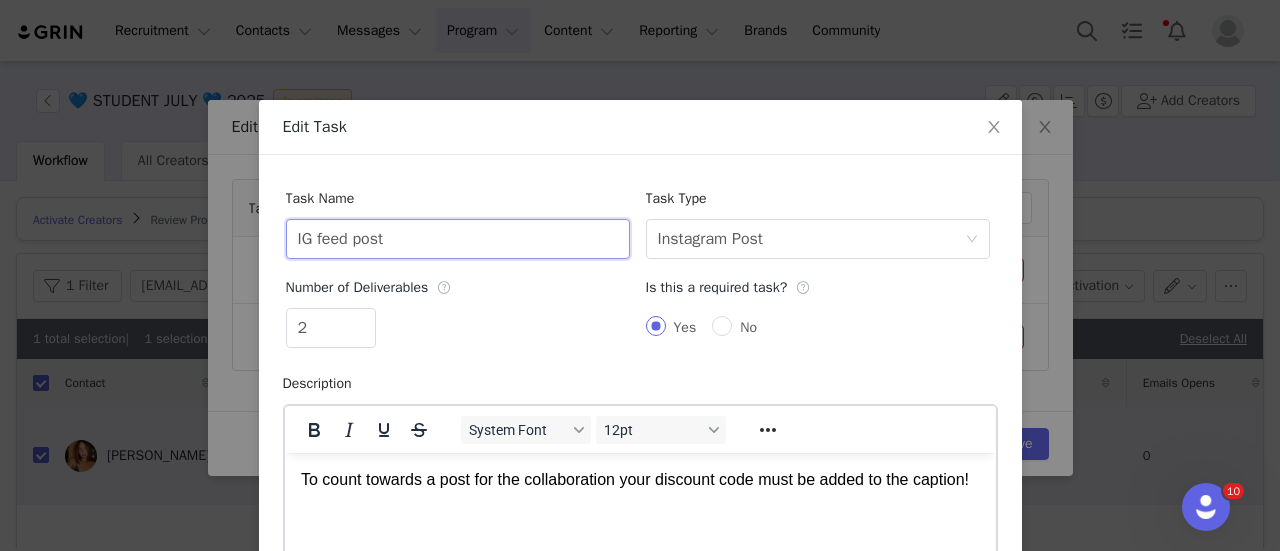 drag, startPoint x: 386, startPoint y: 248, endPoint x: 60, endPoint y: 139, distance: 343.73972 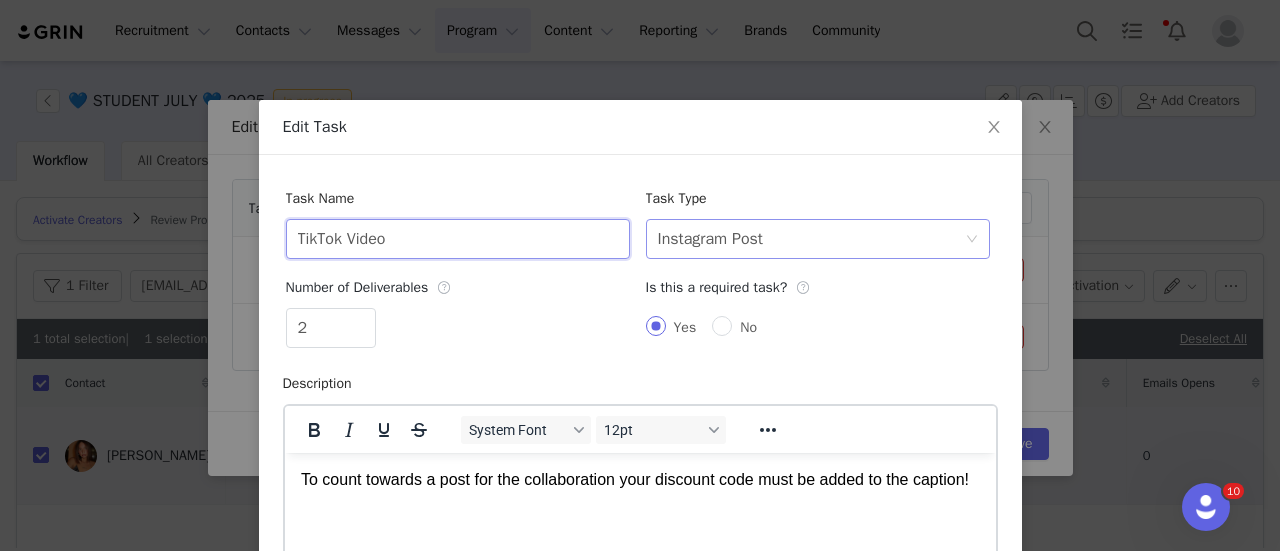 type on "TikTok Video" 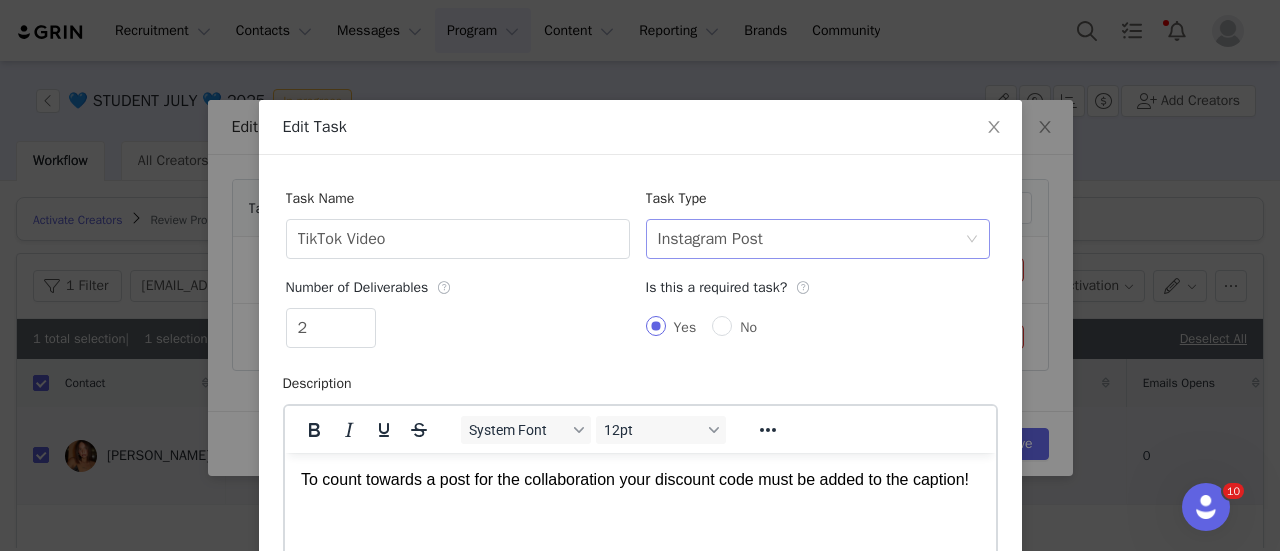 click on "Instagram Post" at bounding box center (710, 239) 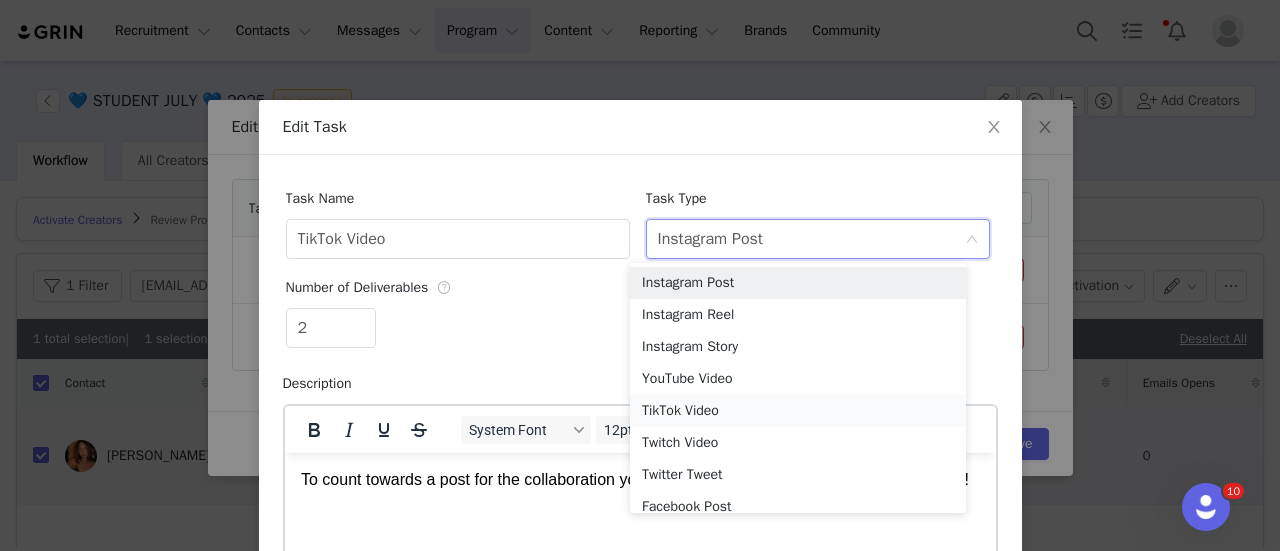 click on "TikTok Video" at bounding box center [798, 411] 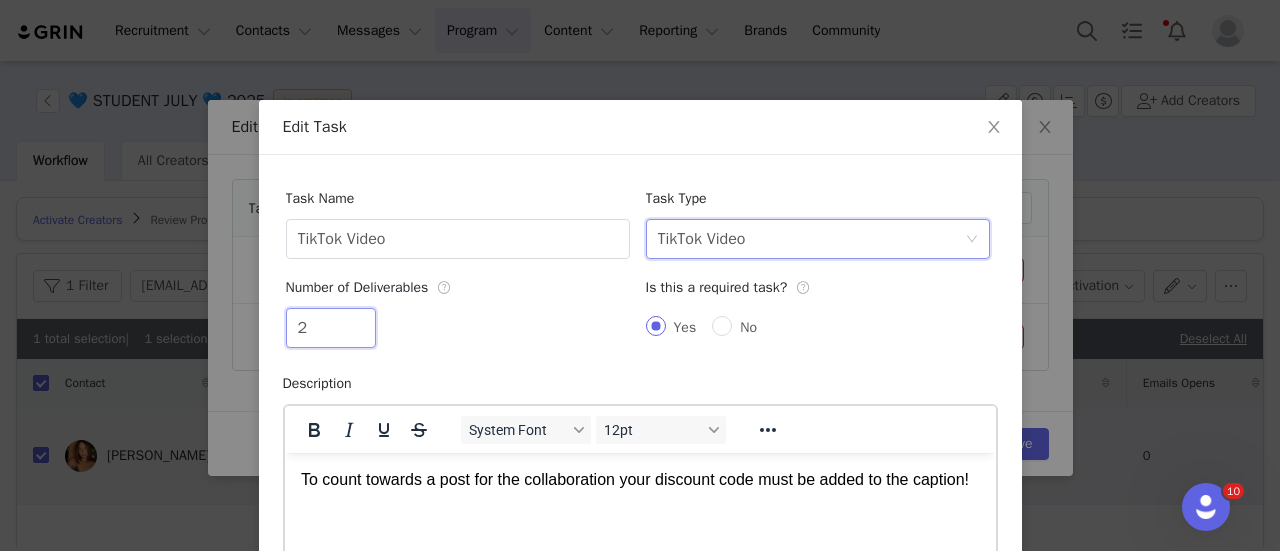 drag, startPoint x: 304, startPoint y: 335, endPoint x: 266, endPoint y: 316, distance: 42.48529 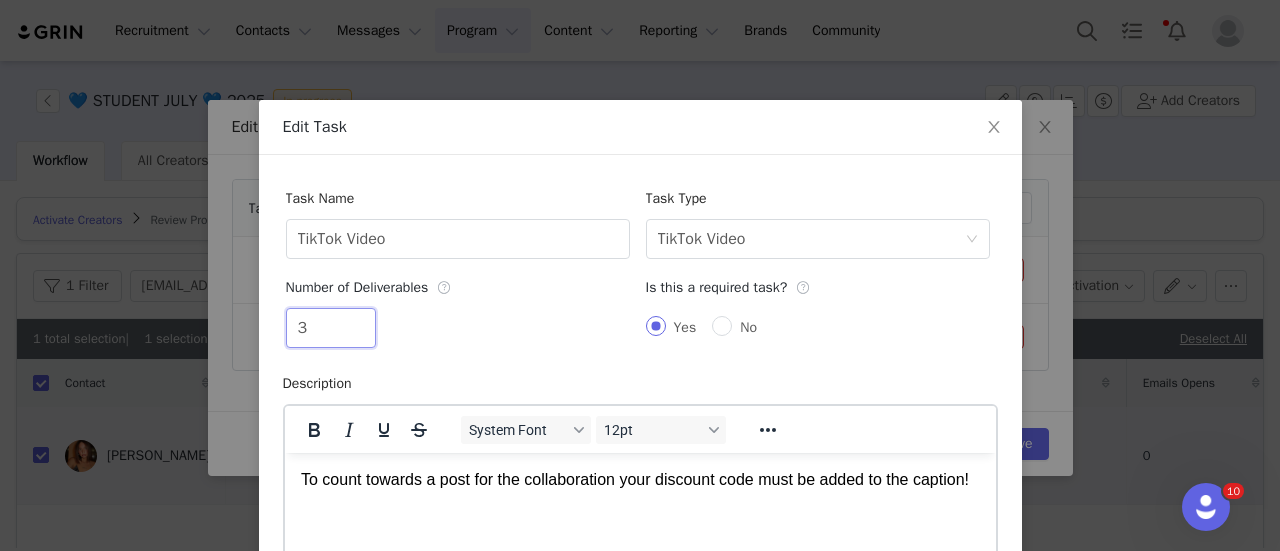 type on "3" 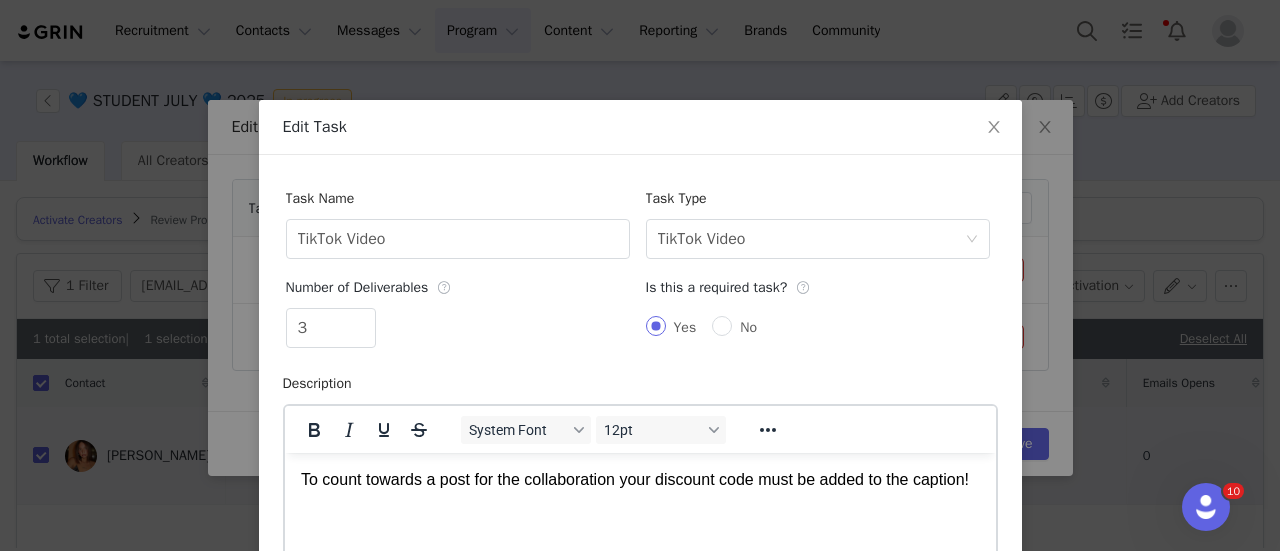 scroll, scrollTop: 239, scrollLeft: 0, axis: vertical 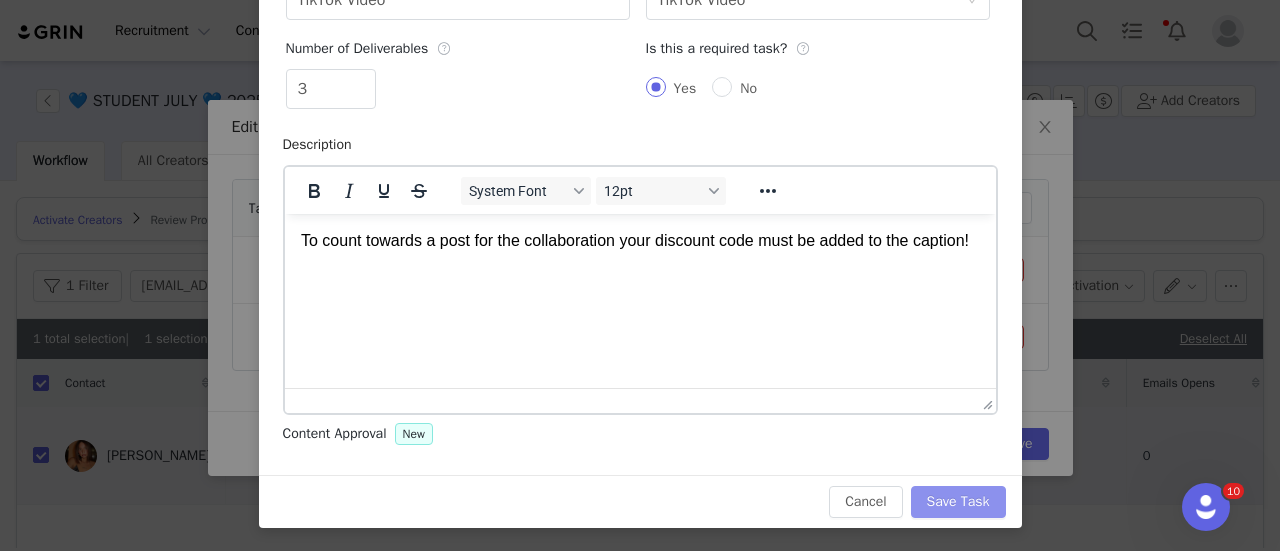 click on "Save Task" at bounding box center (958, 502) 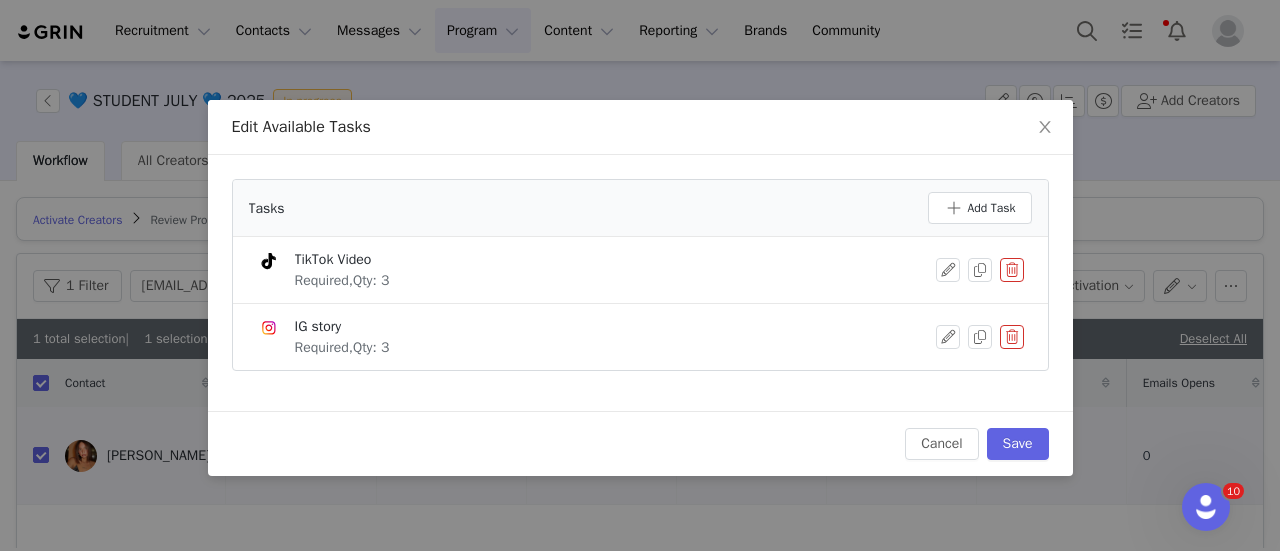 click on "IG story  Required,   Qty: 3" at bounding box center (640, 337) 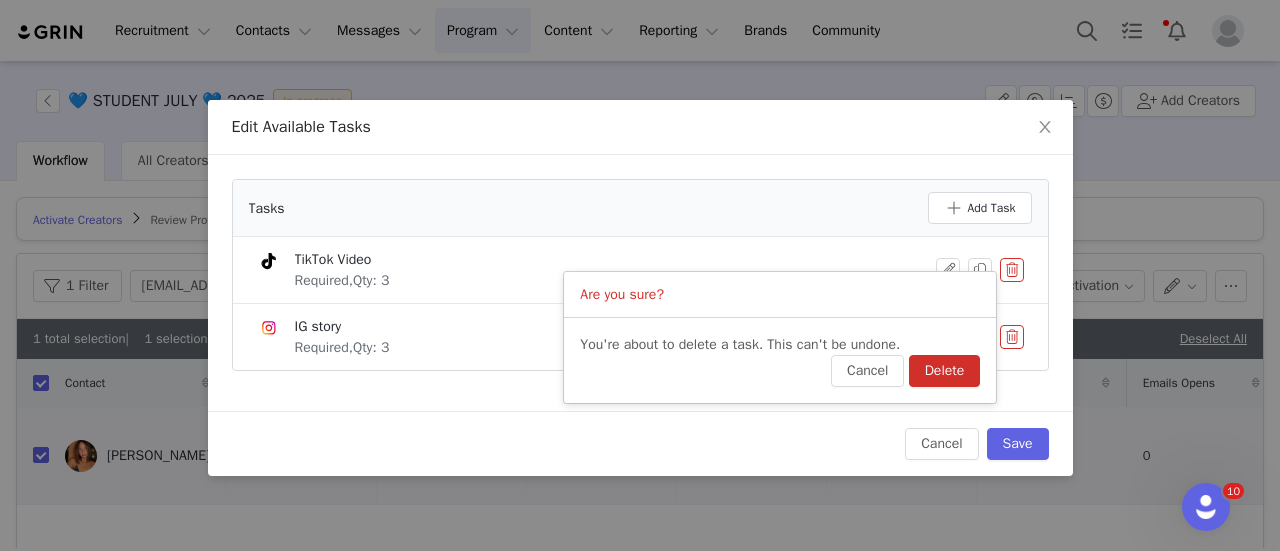 click on "Delete" at bounding box center [945, 371] 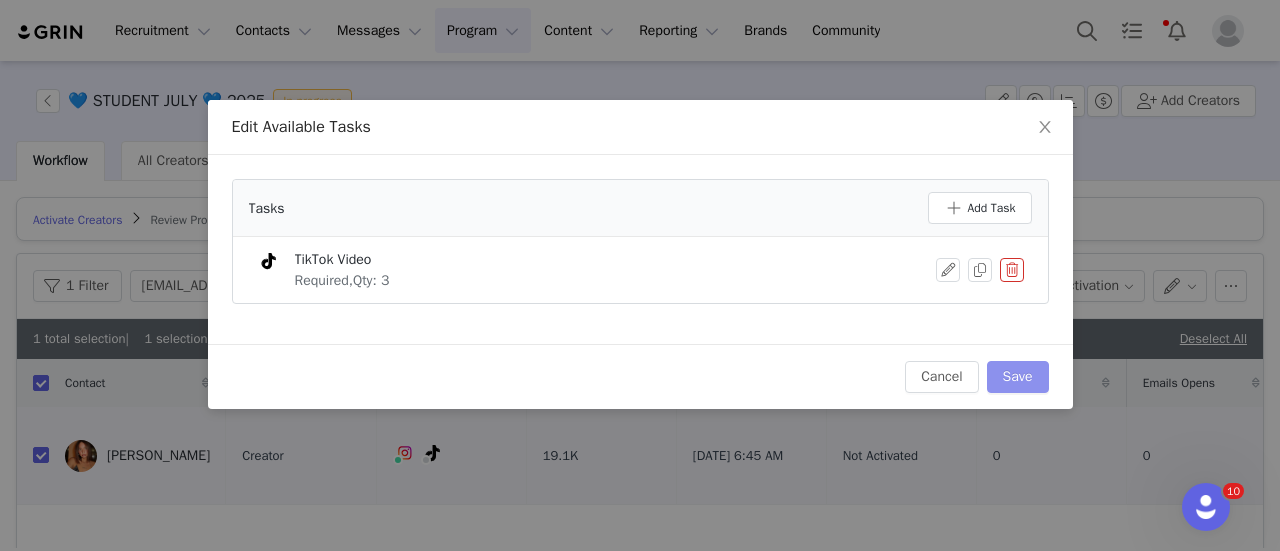 click on "Save" at bounding box center (1018, 377) 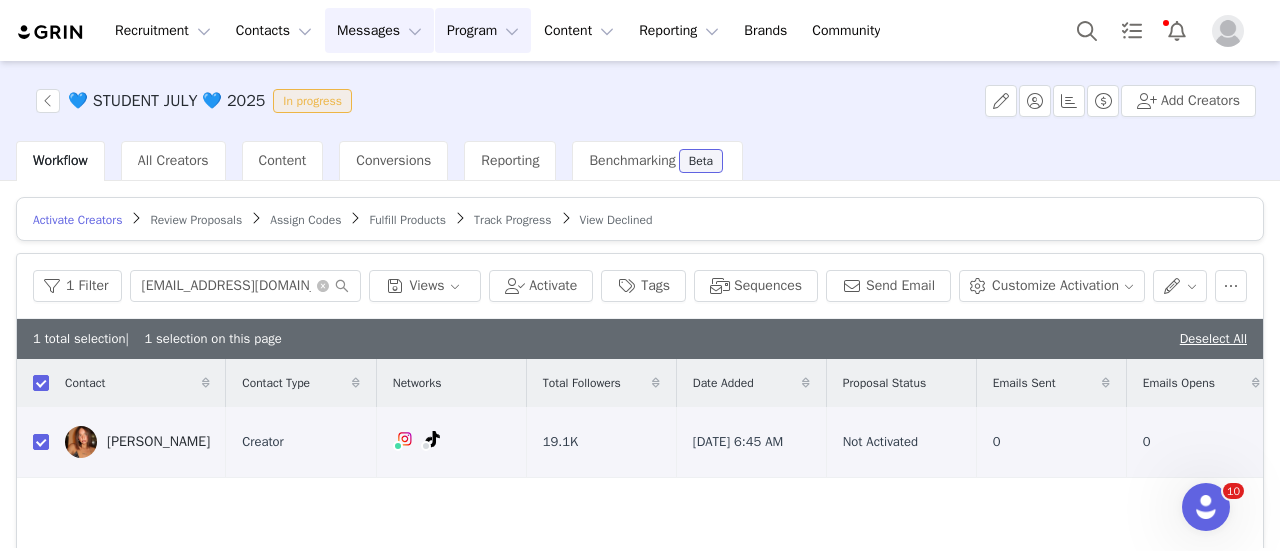 click on "Messages Messages" at bounding box center [379, 30] 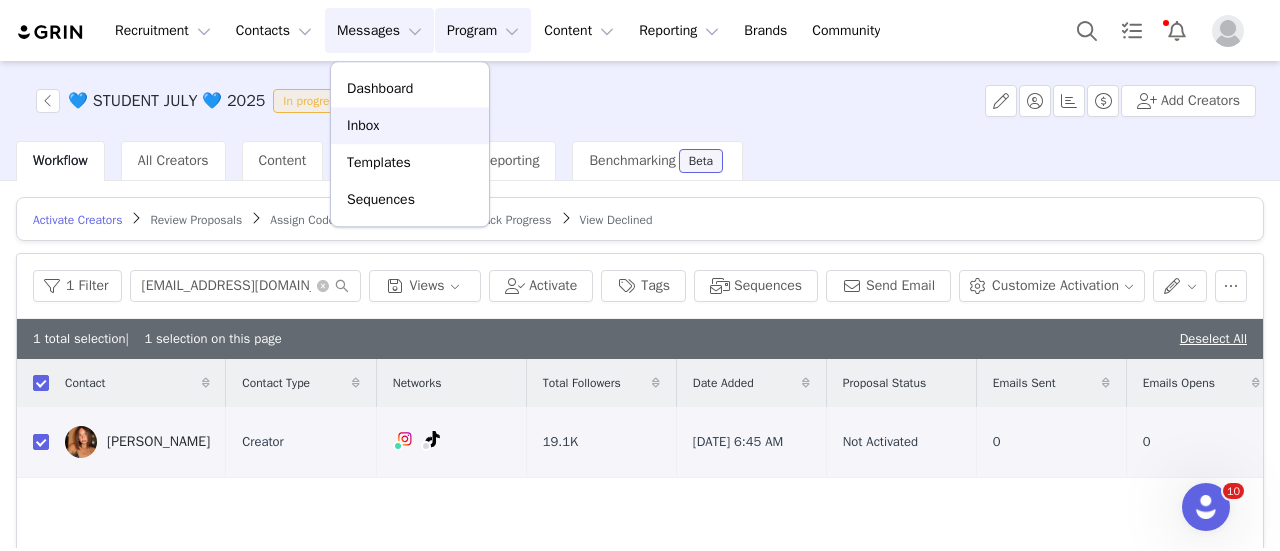click on "Inbox" at bounding box center (363, 125) 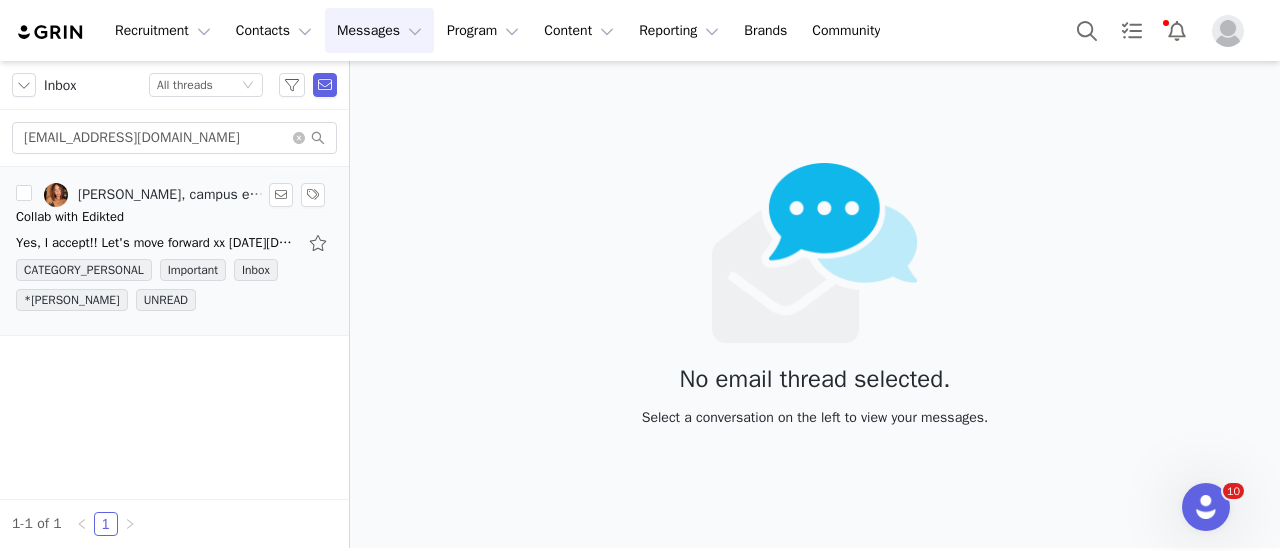 click on "Collab with Edikted" at bounding box center [70, 217] 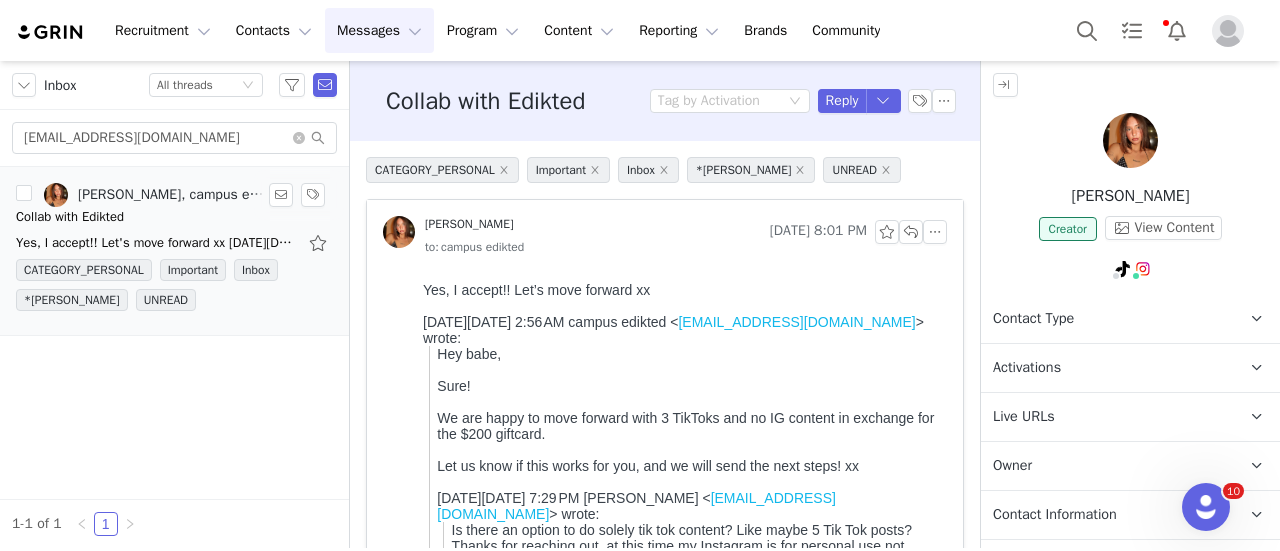 scroll, scrollTop: 0, scrollLeft: 0, axis: both 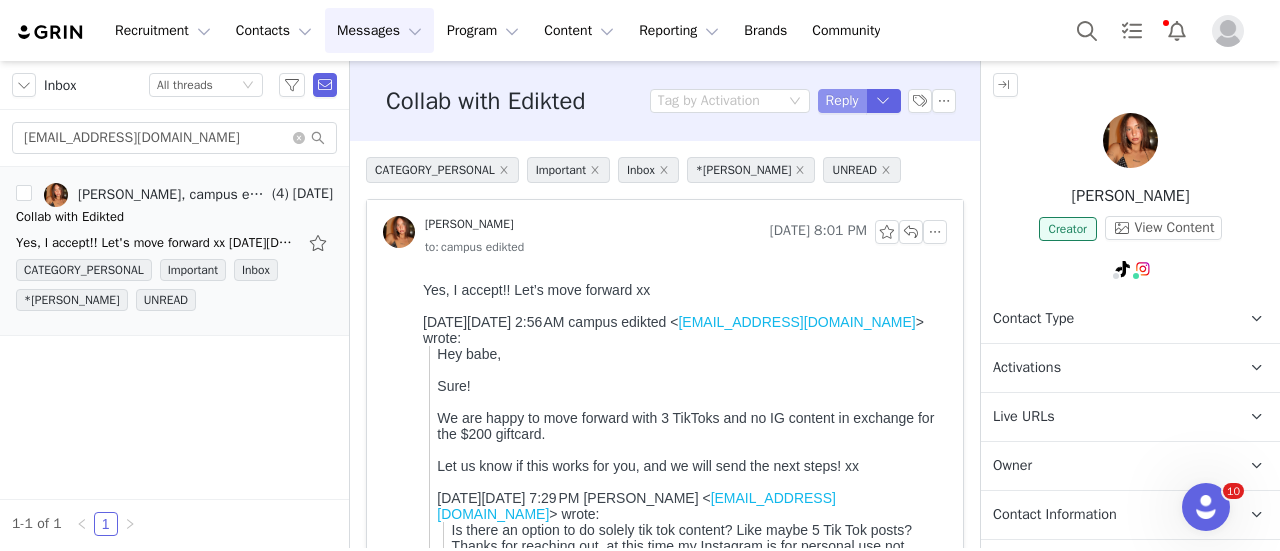 click on "Reply" at bounding box center (842, 101) 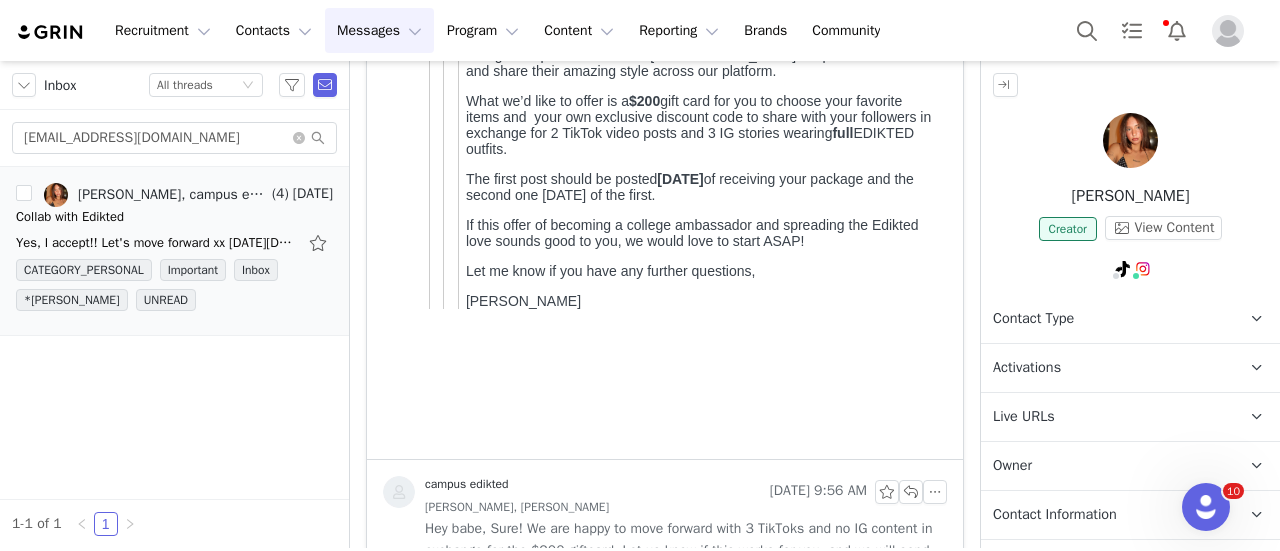 scroll, scrollTop: 1741, scrollLeft: 0, axis: vertical 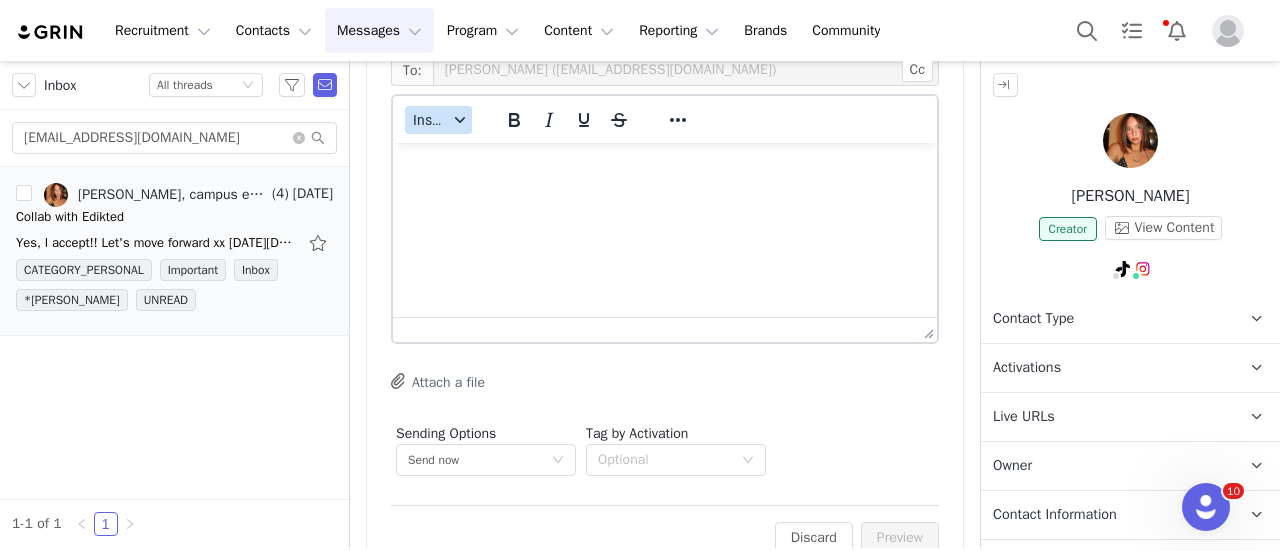 click on "Insert" at bounding box center [438, 120] 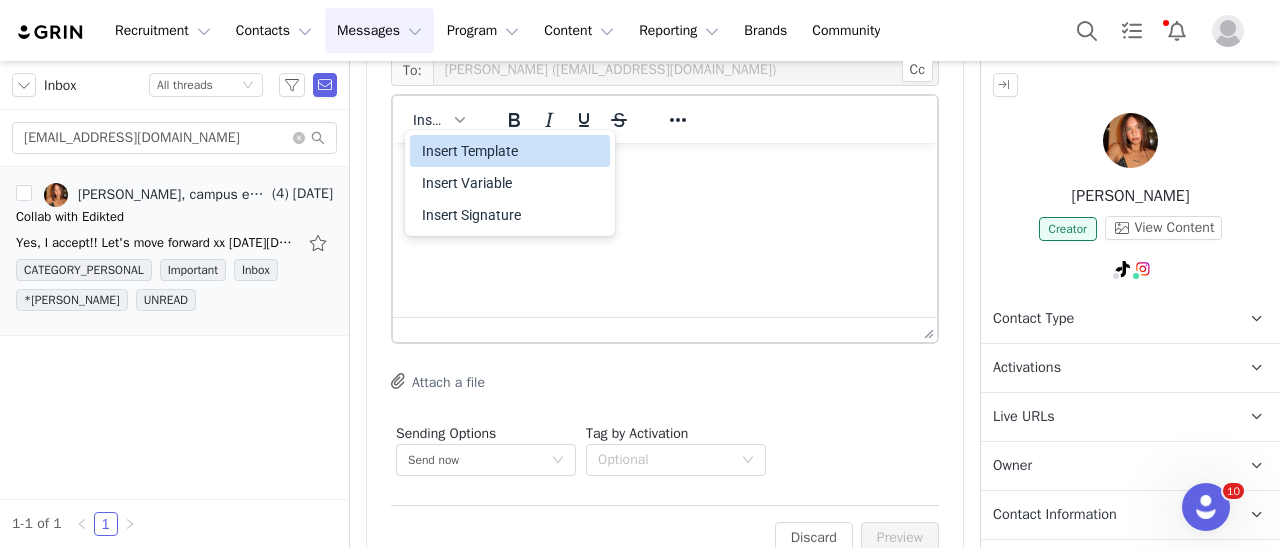 click on "Insert Template" at bounding box center [512, 151] 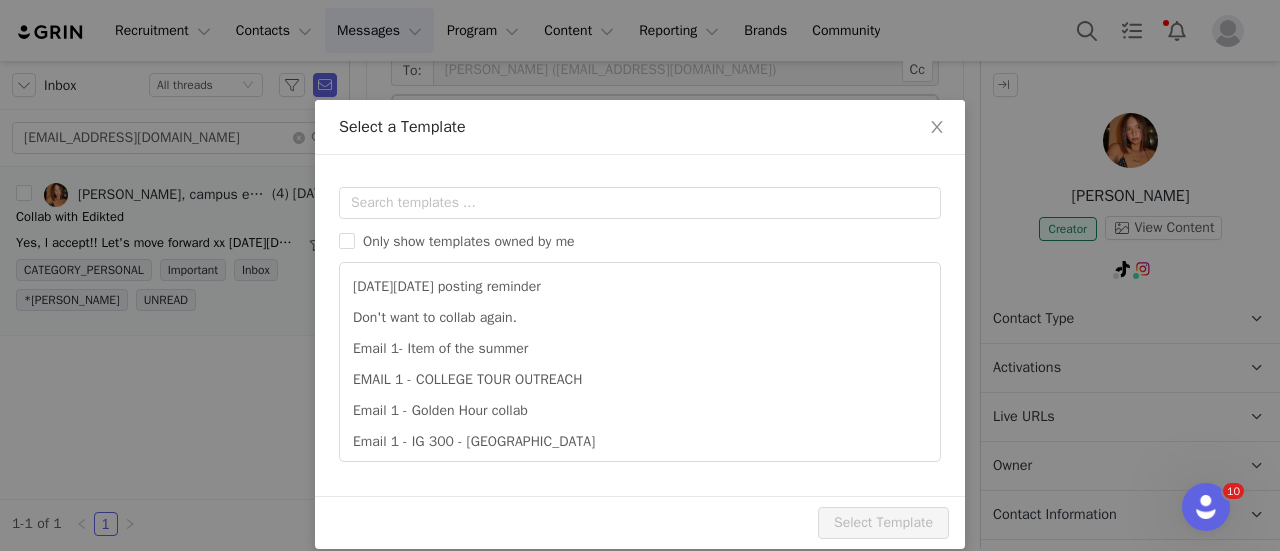 scroll, scrollTop: 0, scrollLeft: 0, axis: both 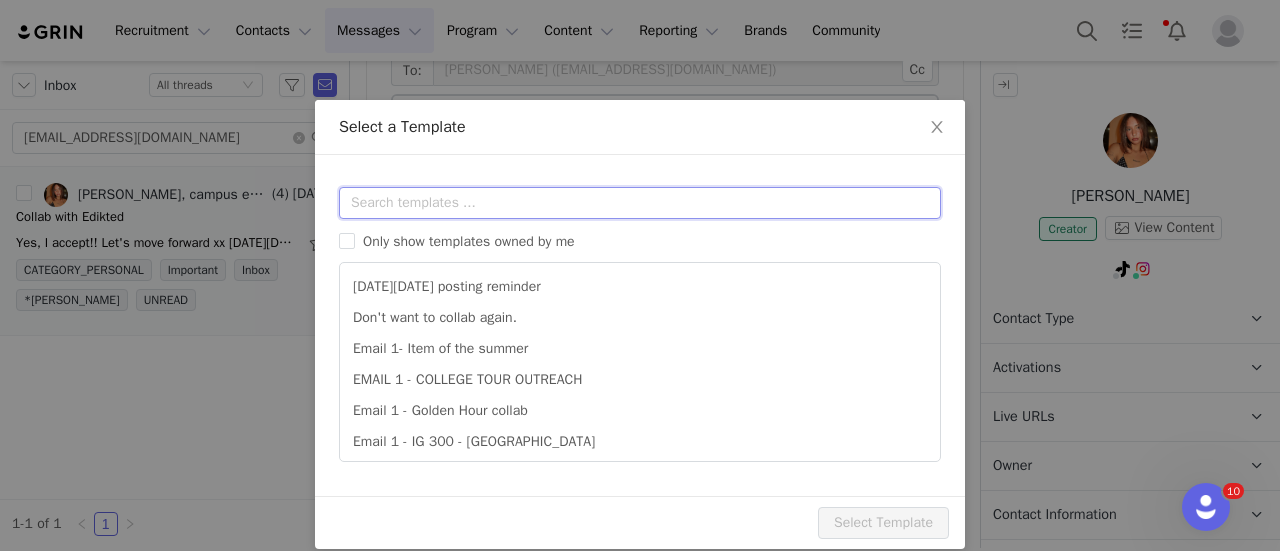 click at bounding box center [640, 203] 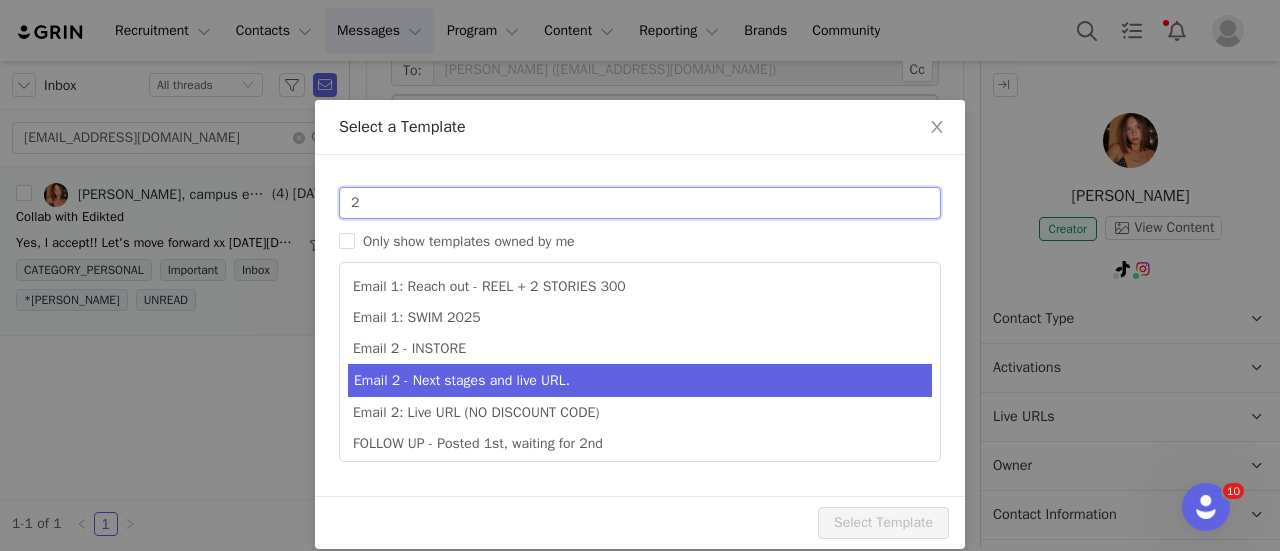 type on "2" 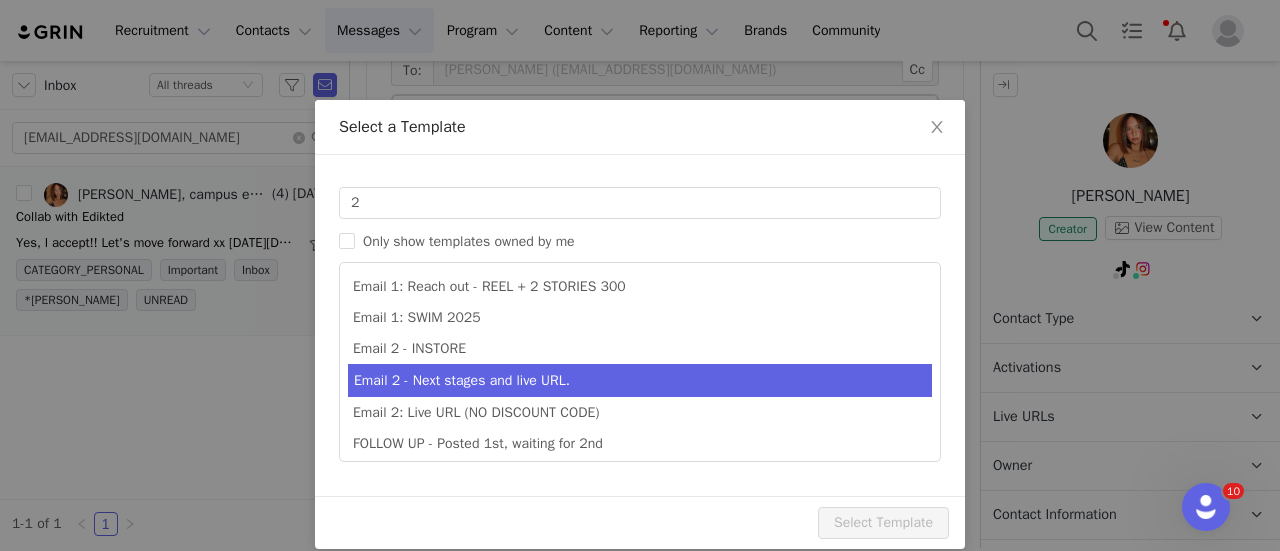 type on "Collab with Edikted" 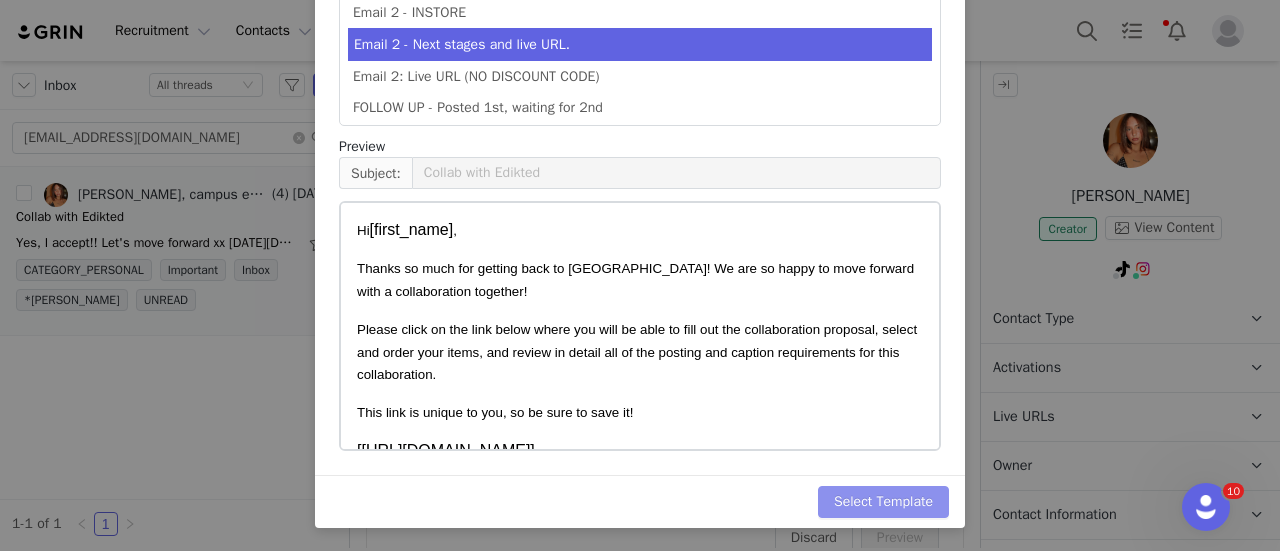 click on "Select Template" at bounding box center (883, 502) 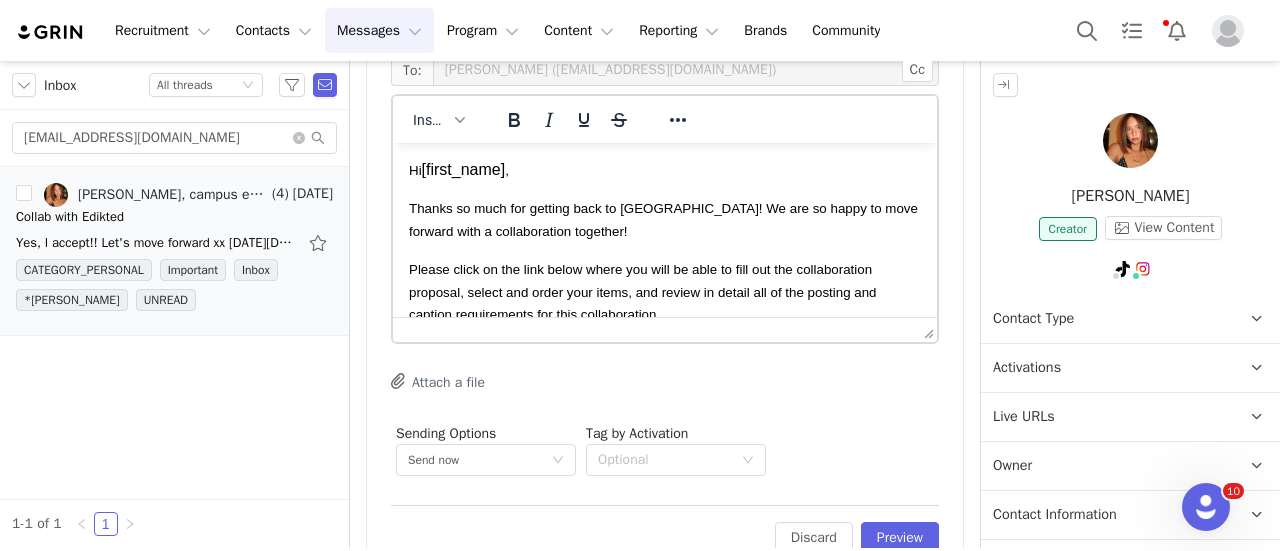 scroll, scrollTop: 84, scrollLeft: 0, axis: vertical 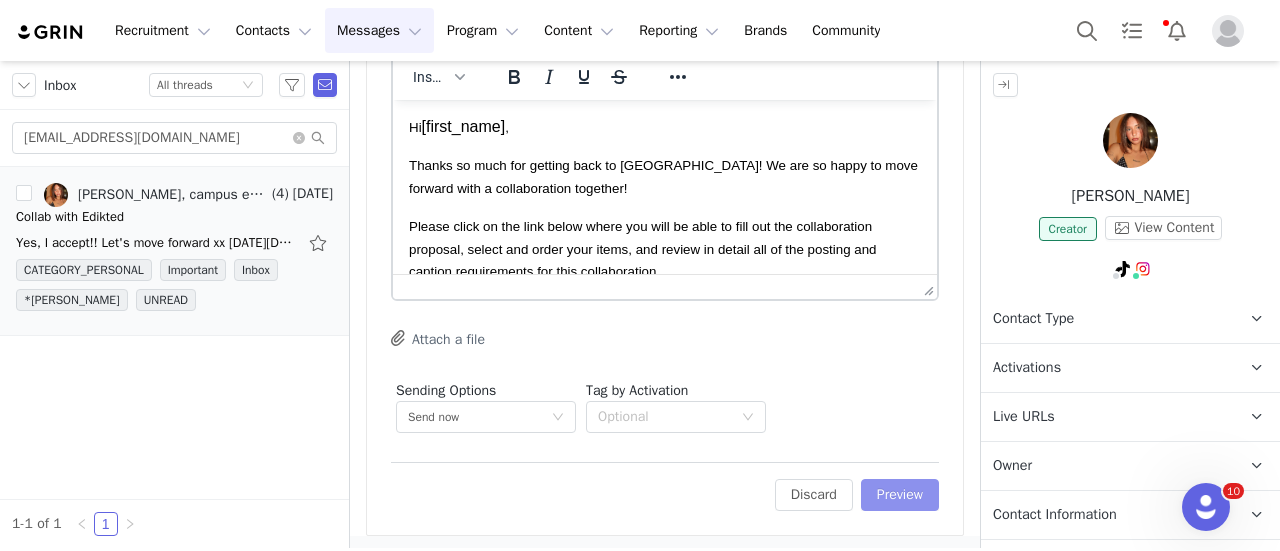 click on "Preview" at bounding box center [900, 495] 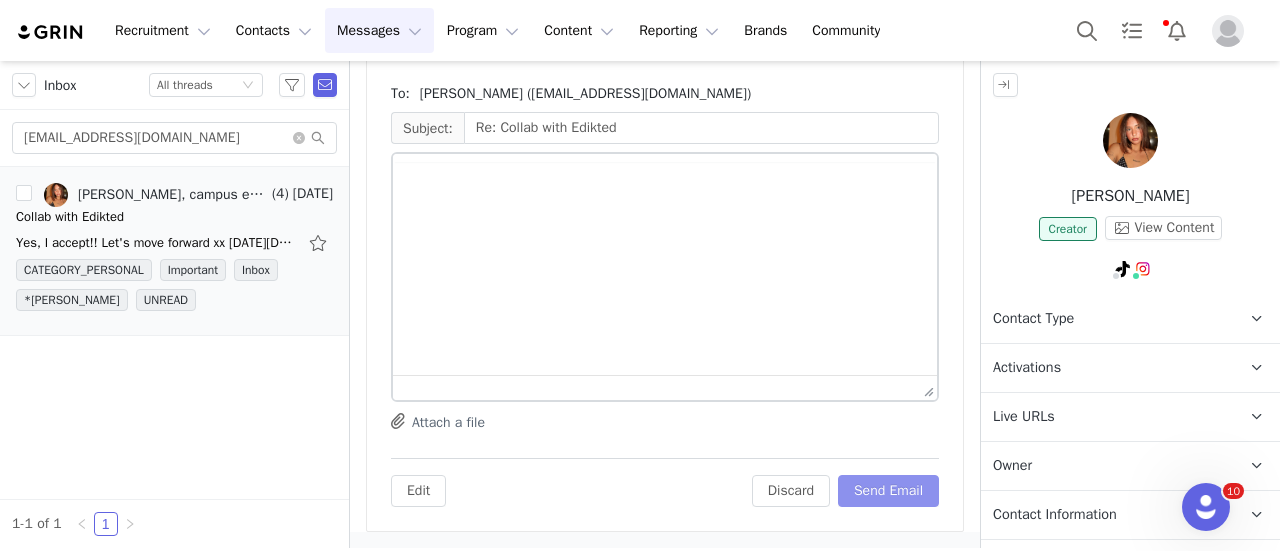 scroll, scrollTop: 1708, scrollLeft: 0, axis: vertical 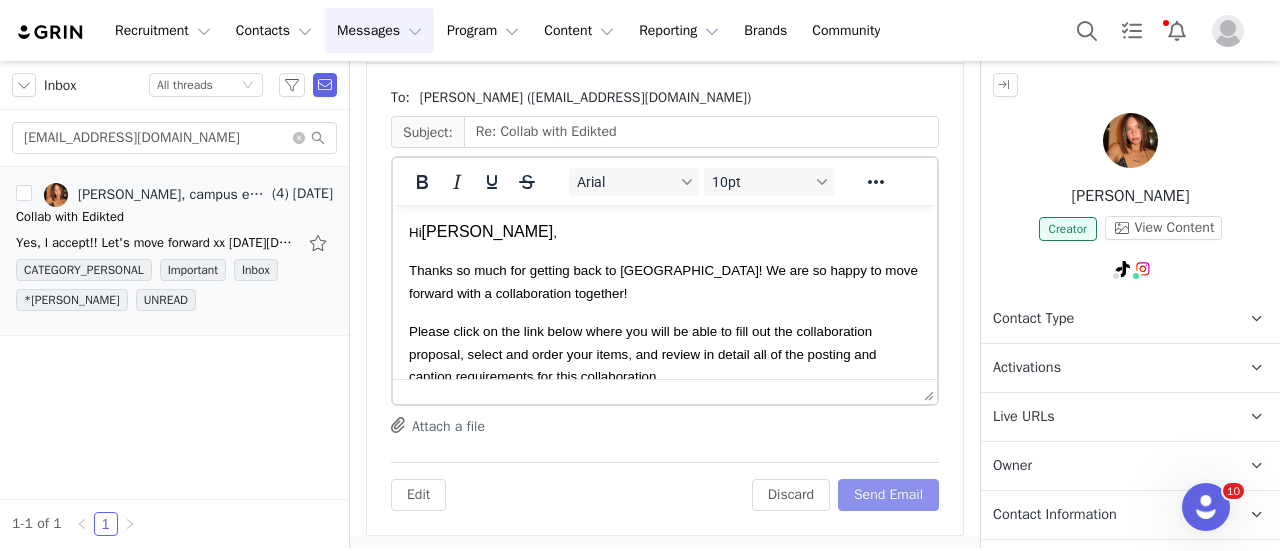 click on "Send Email" at bounding box center [888, 495] 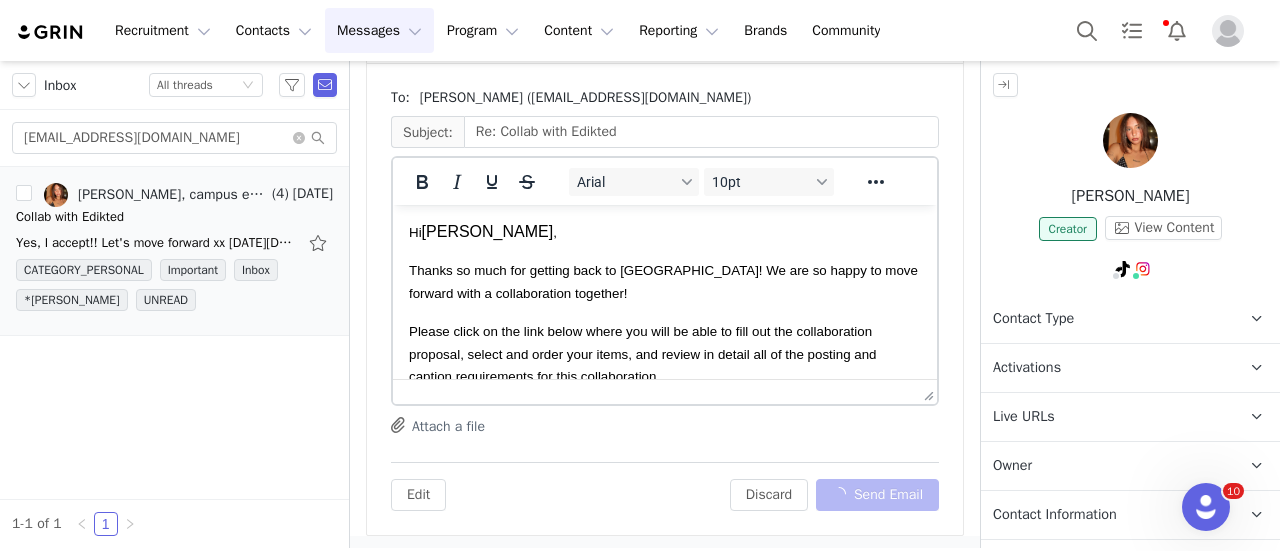 scroll, scrollTop: 1147, scrollLeft: 0, axis: vertical 